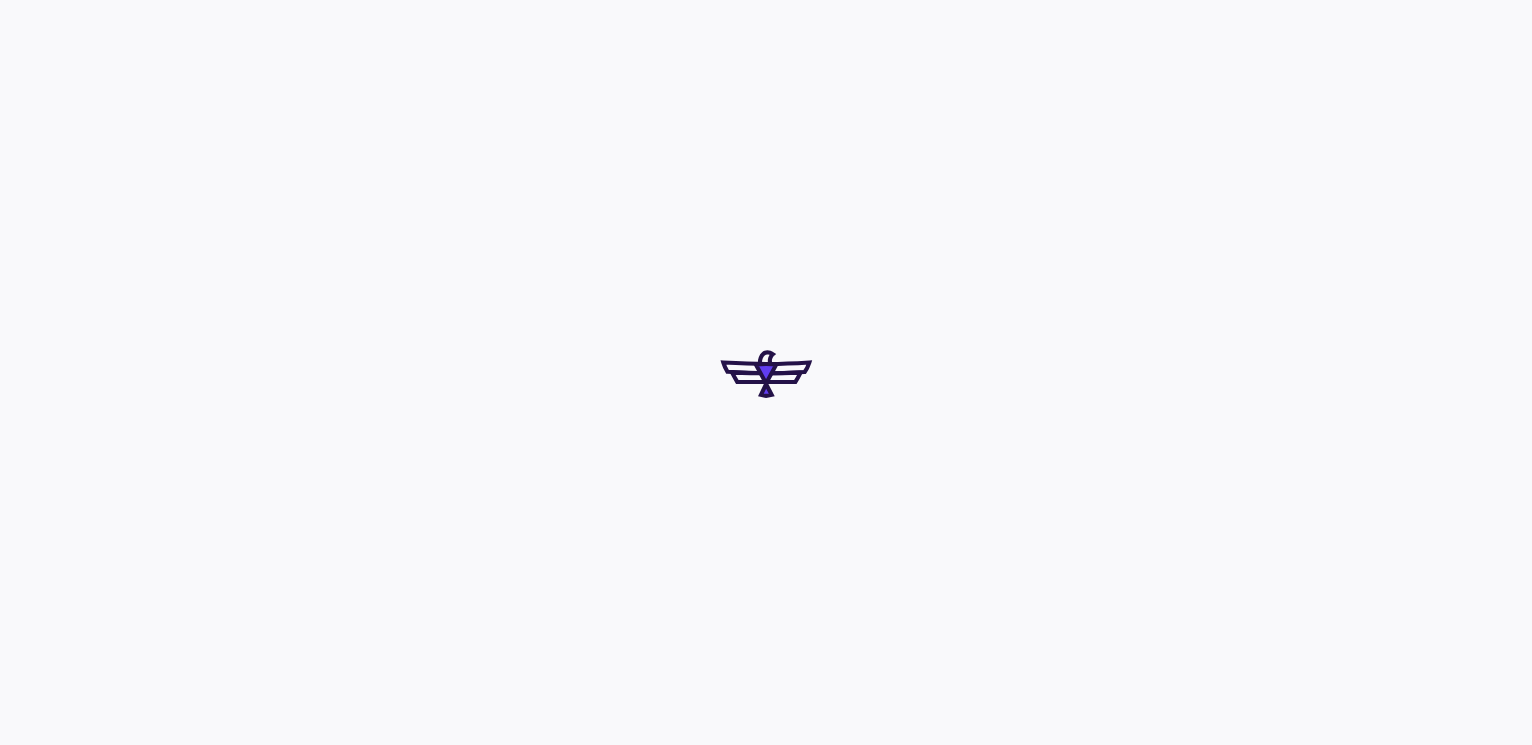 scroll, scrollTop: 0, scrollLeft: 0, axis: both 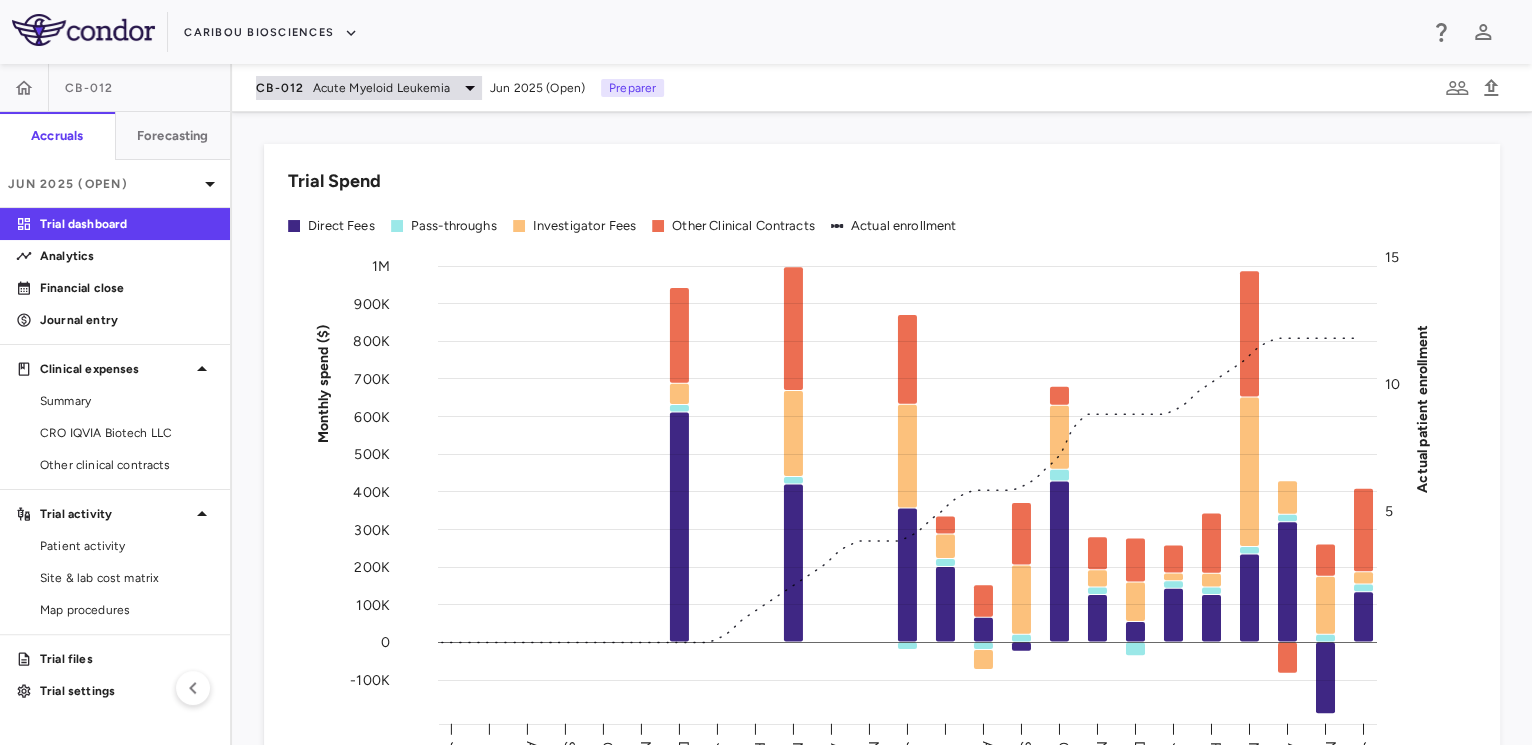 click on "CB-012 Acute Myeloid Leukemia" at bounding box center (369, 88) 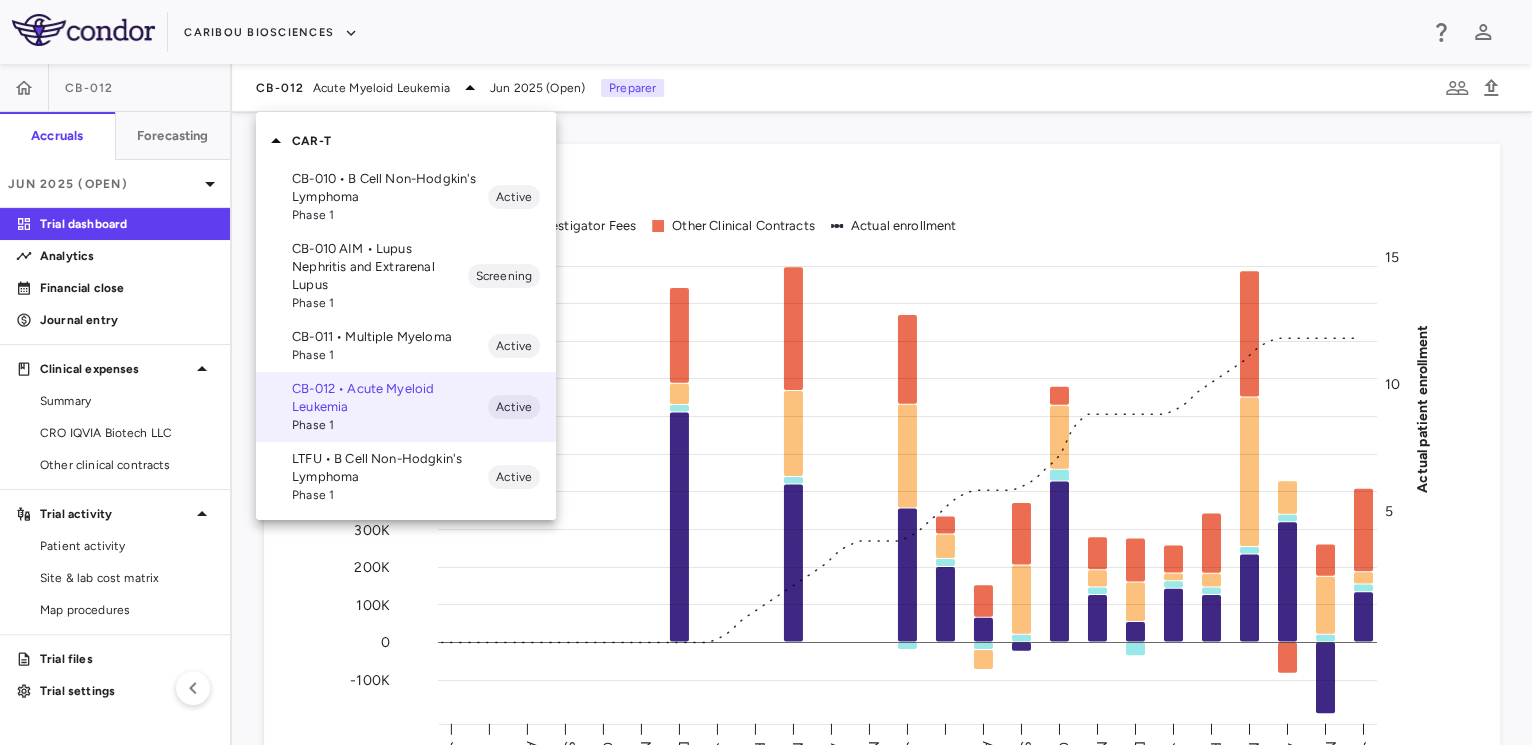 click on "CB-010 • B Cell Non-Hodgkin's Lymphoma" at bounding box center (390, 188) 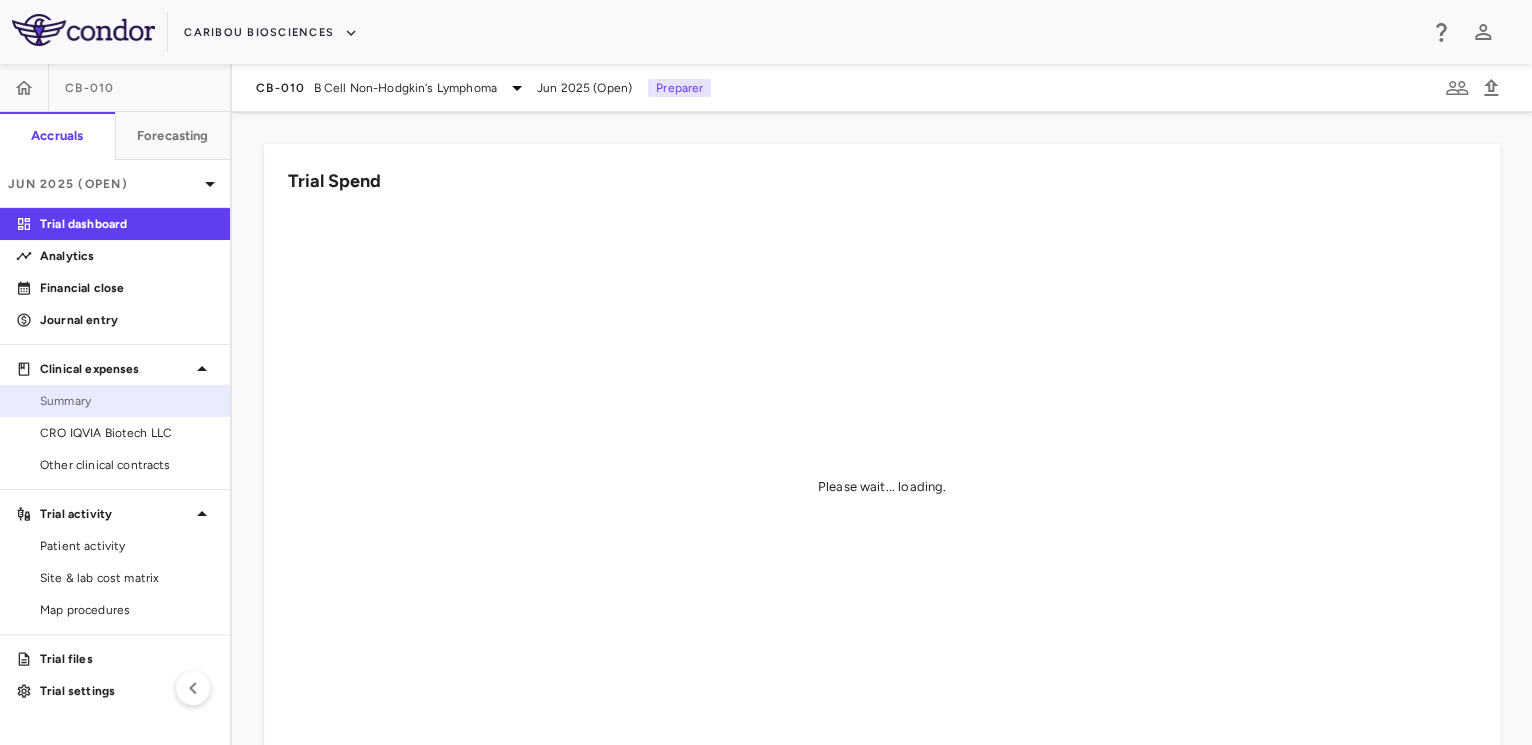 click on "Summary" at bounding box center [127, 401] 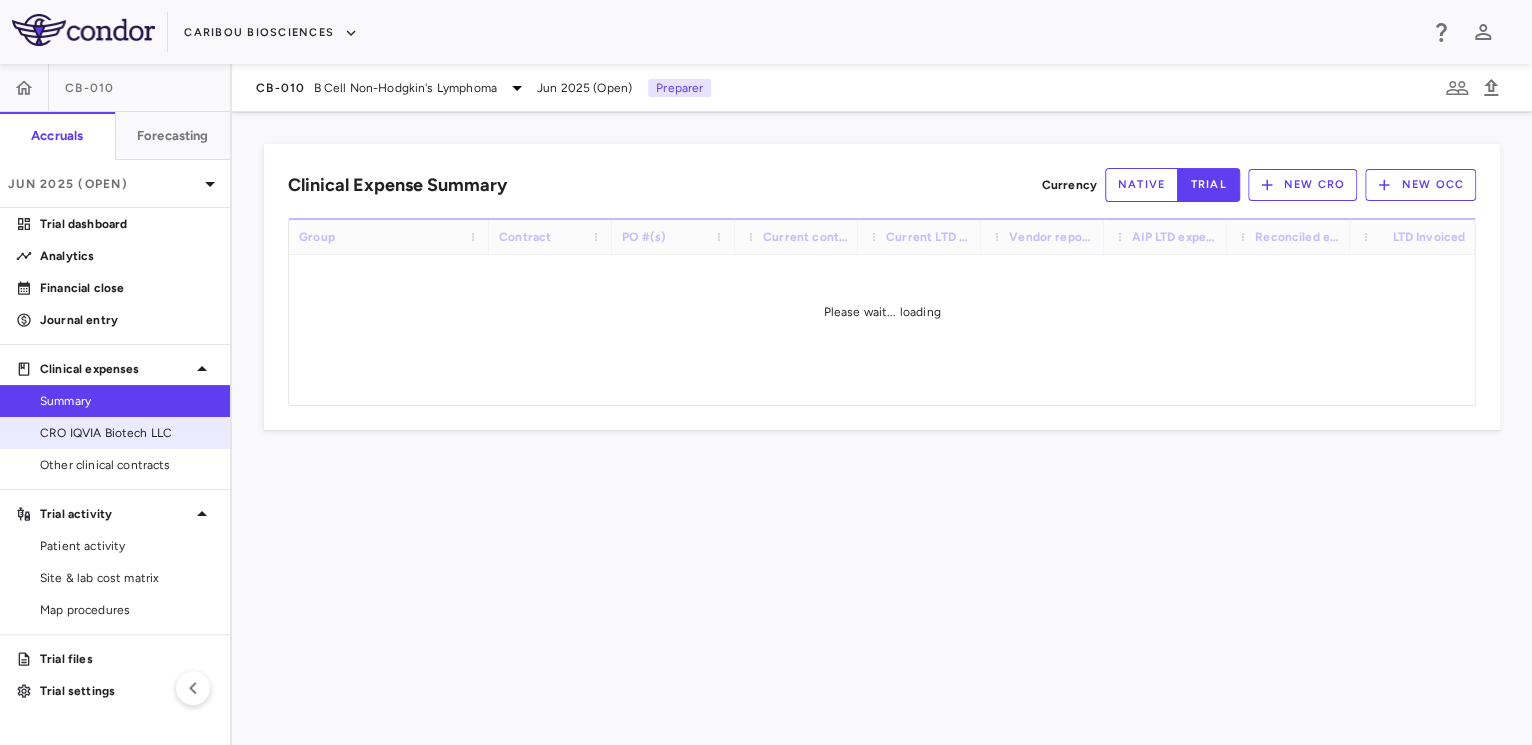 click on "CRO IQVIA Biotech LLC" at bounding box center [115, 433] 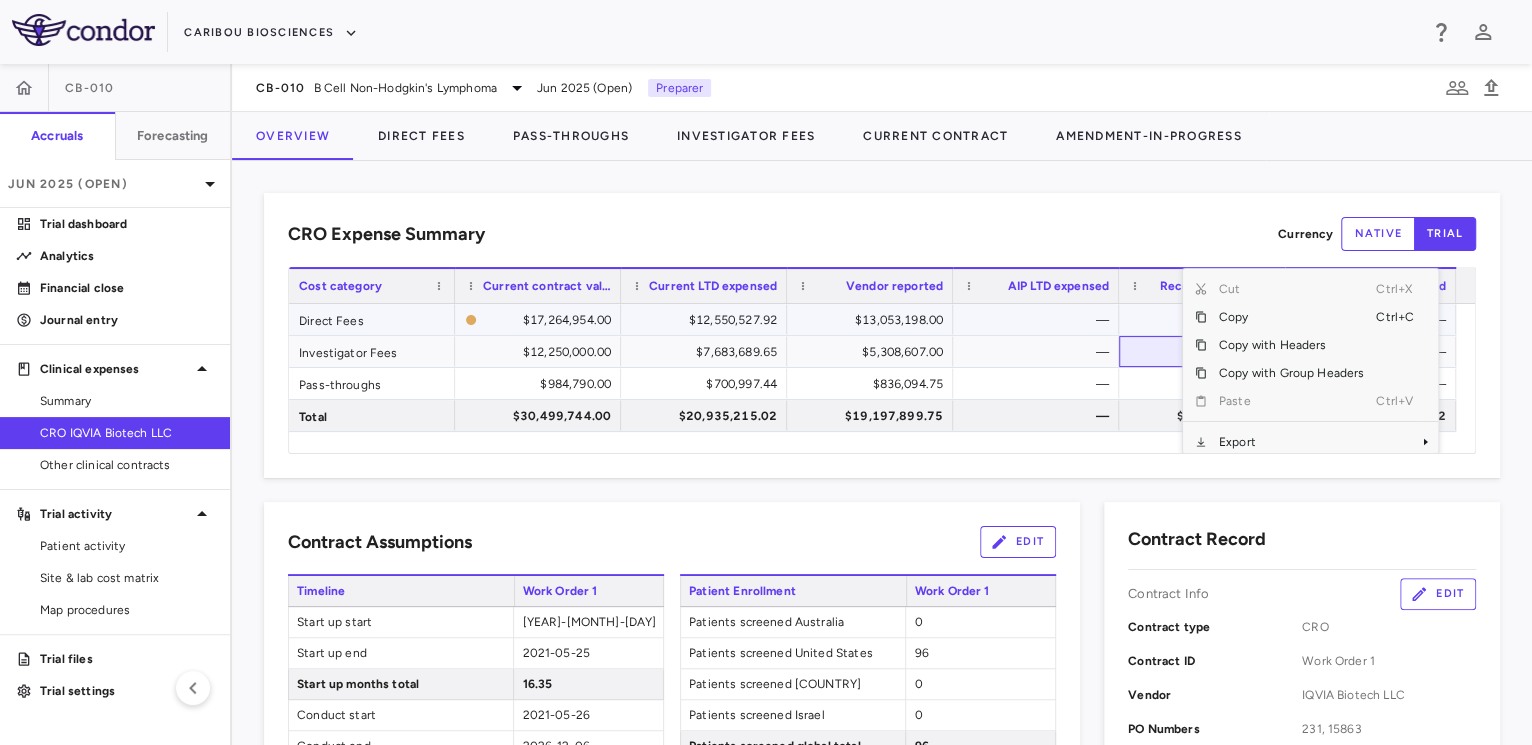 click on "—" at bounding box center (1036, 319) 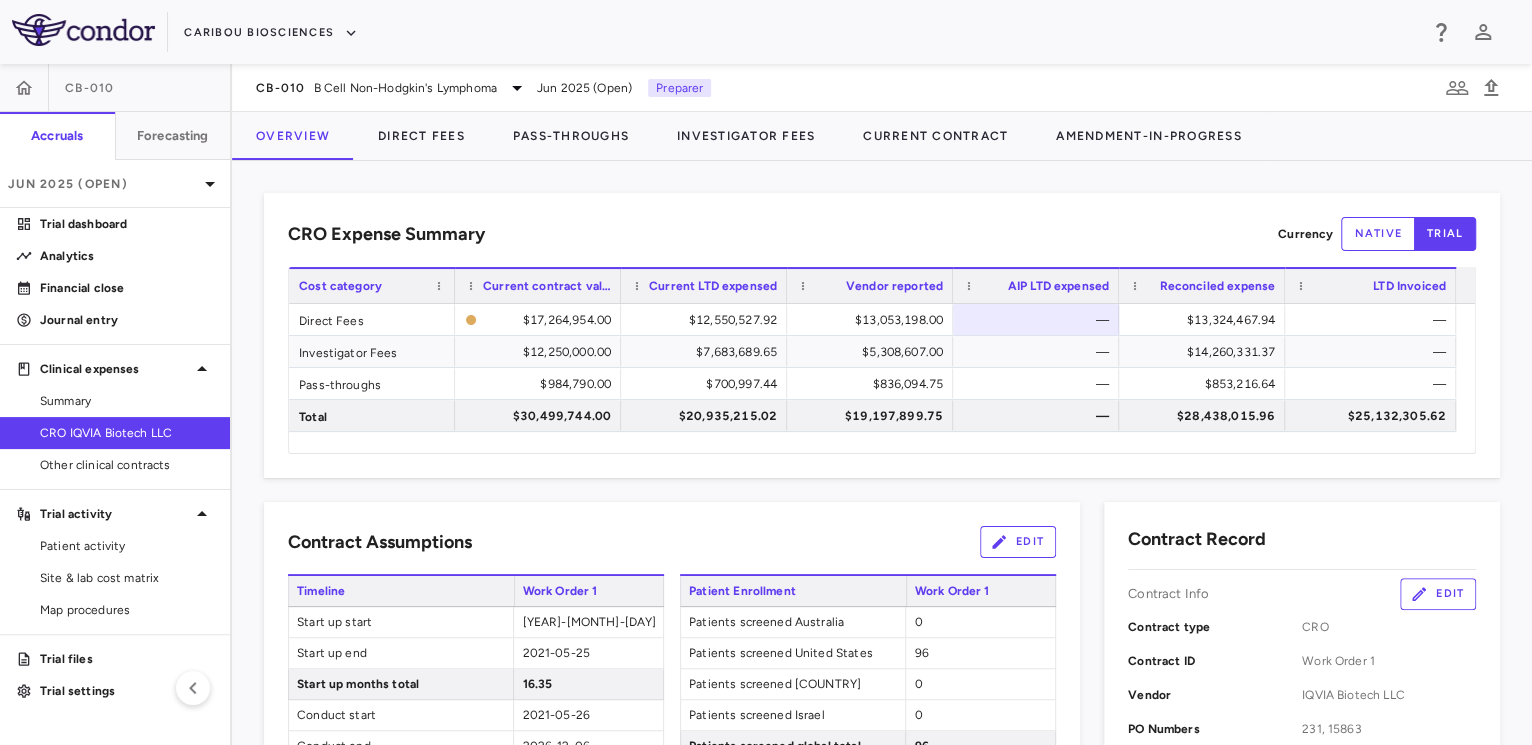 click on "CRO Expense Summary Currency native trial Drag here to set row groups Drag here to set column labels
Cost category
Current contract value
Current LTD expensed
Vendor reported" at bounding box center [882, 335] 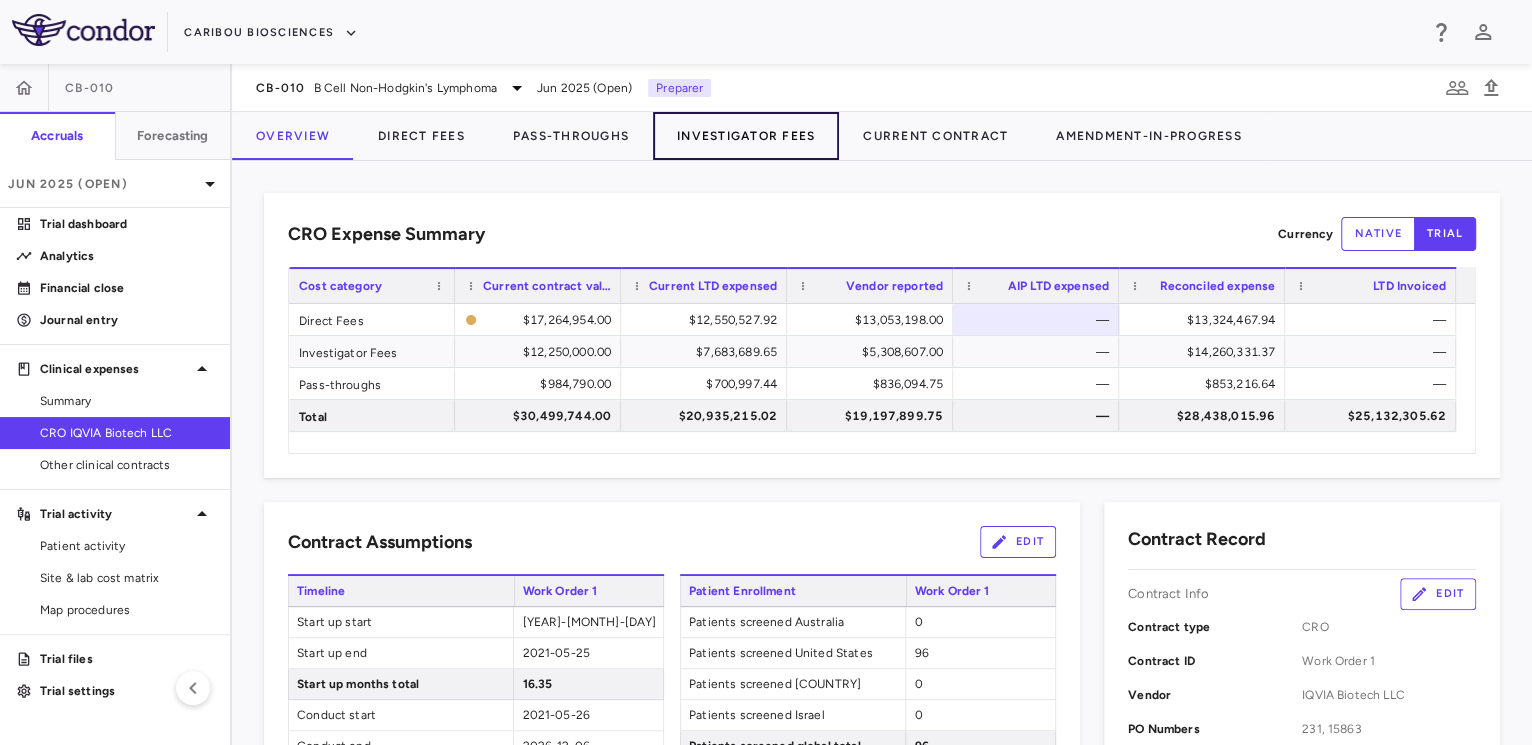 click on "Investigator Fees" at bounding box center [746, 136] 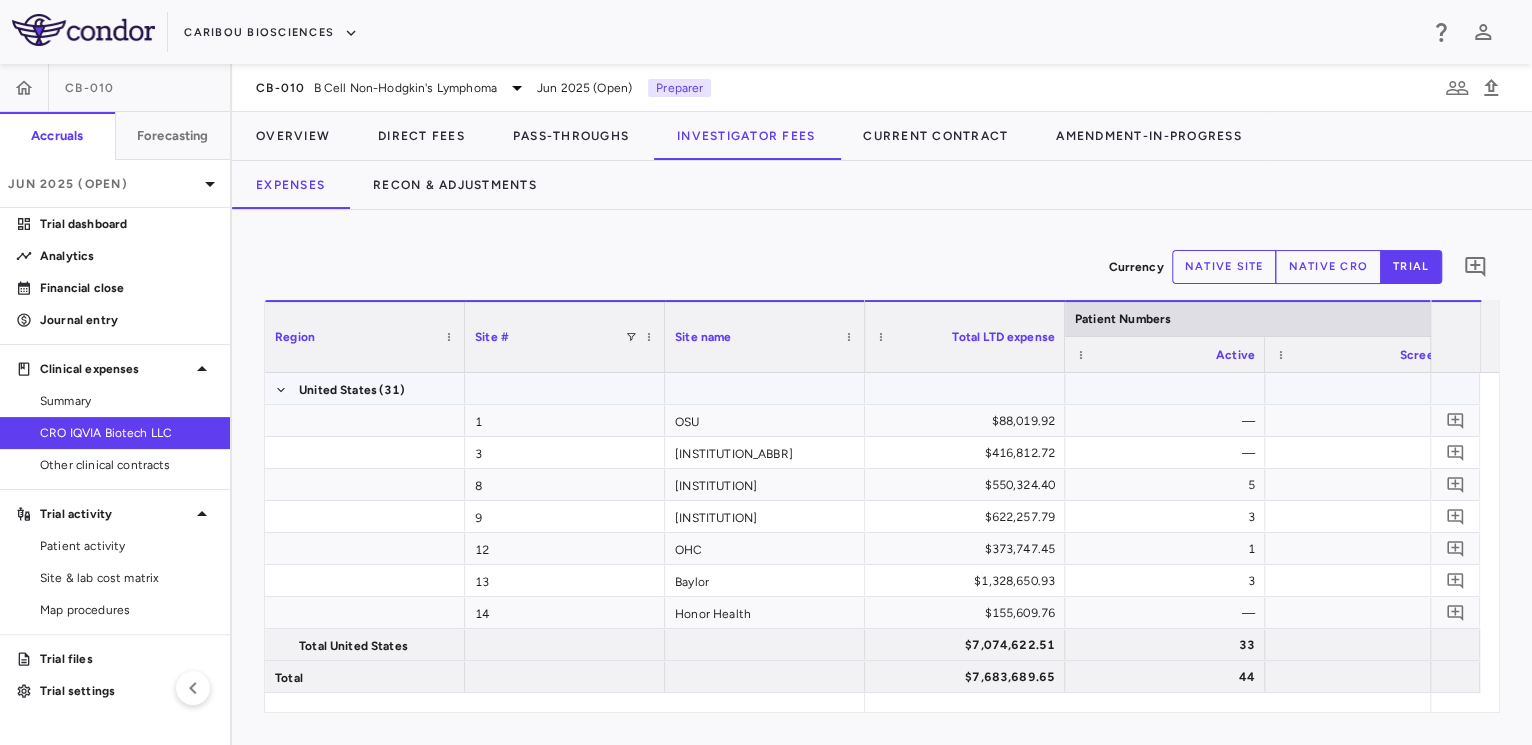 click at bounding box center [765, 388] 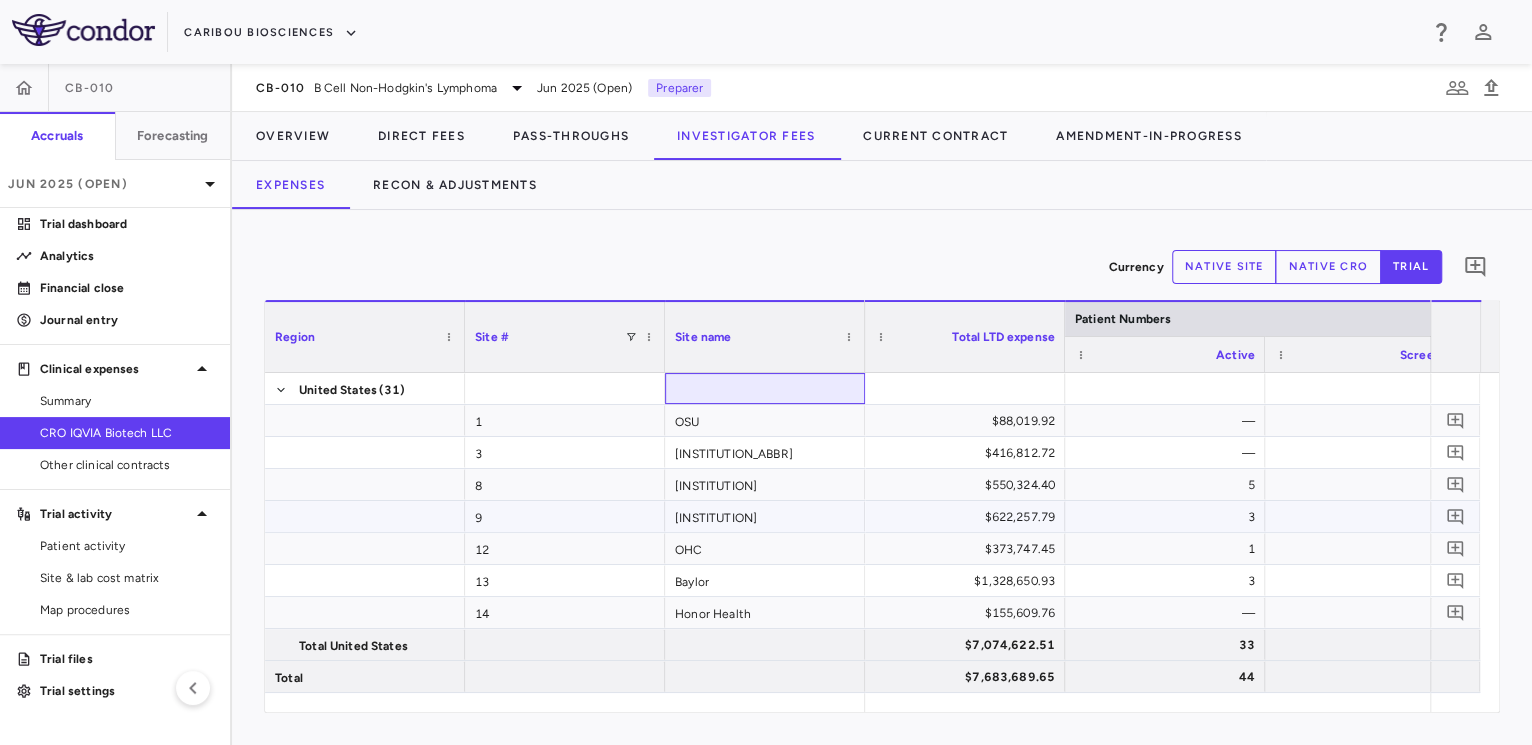 scroll, scrollTop: 0, scrollLeft: 189, axis: horizontal 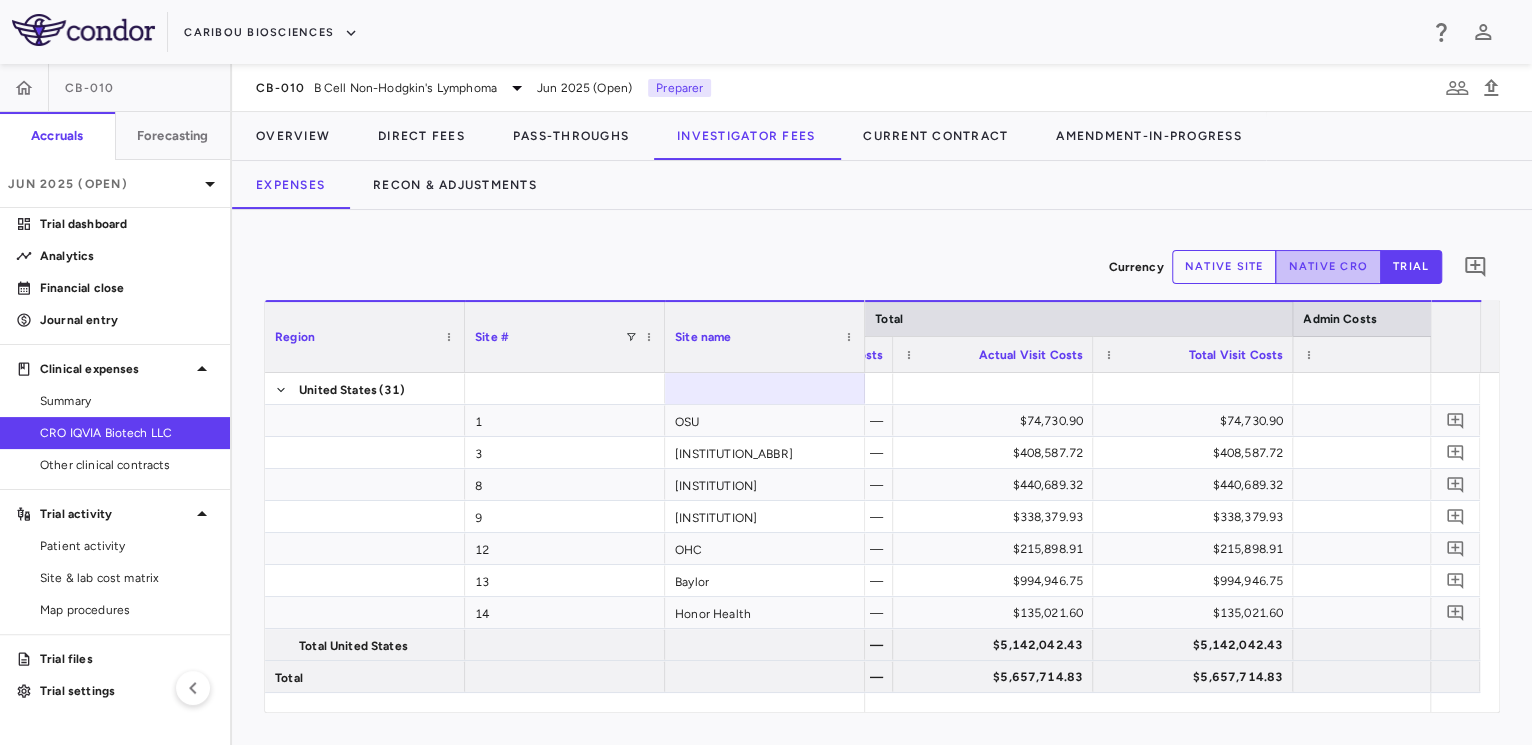 click on "native cro" at bounding box center (1328, 267) 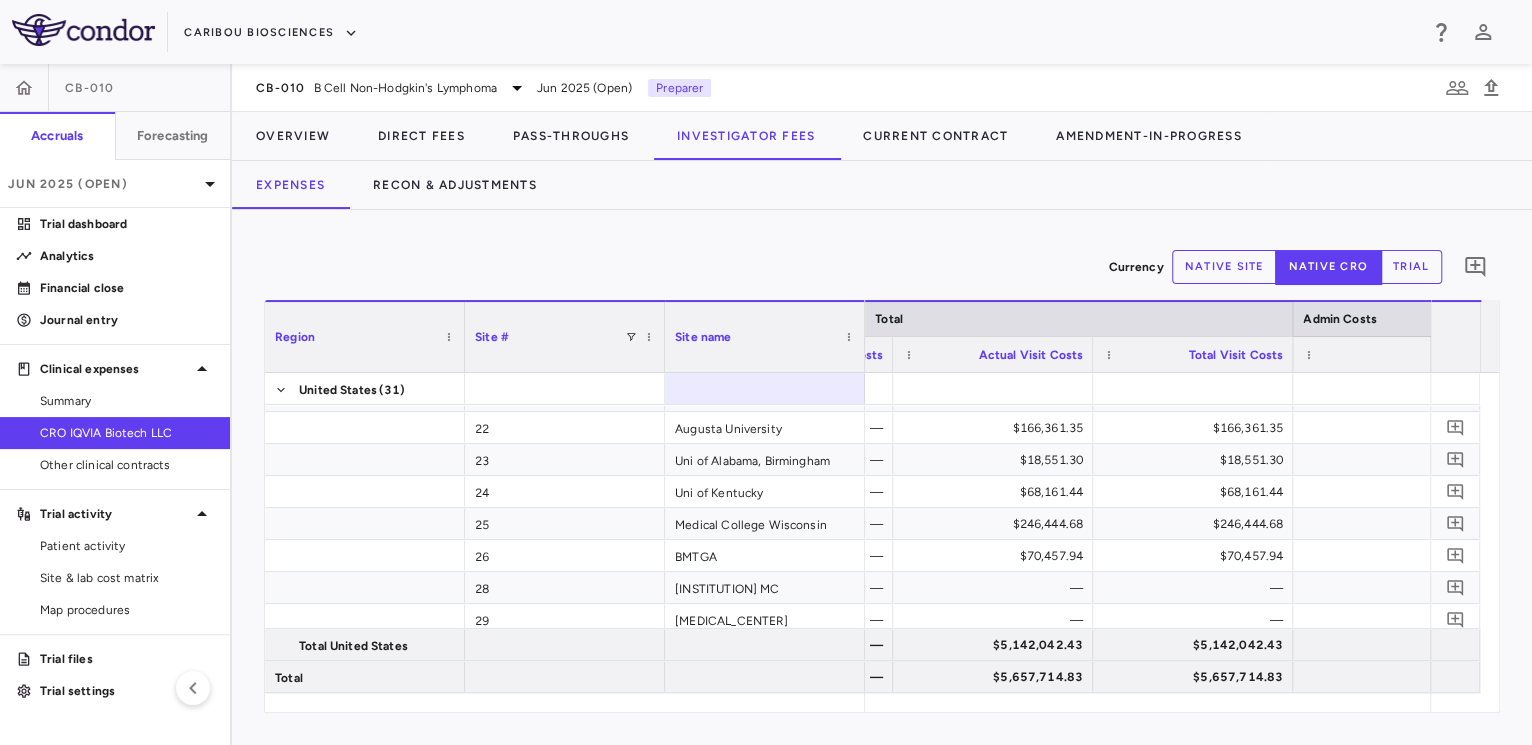 click on "native site" at bounding box center [1224, 267] 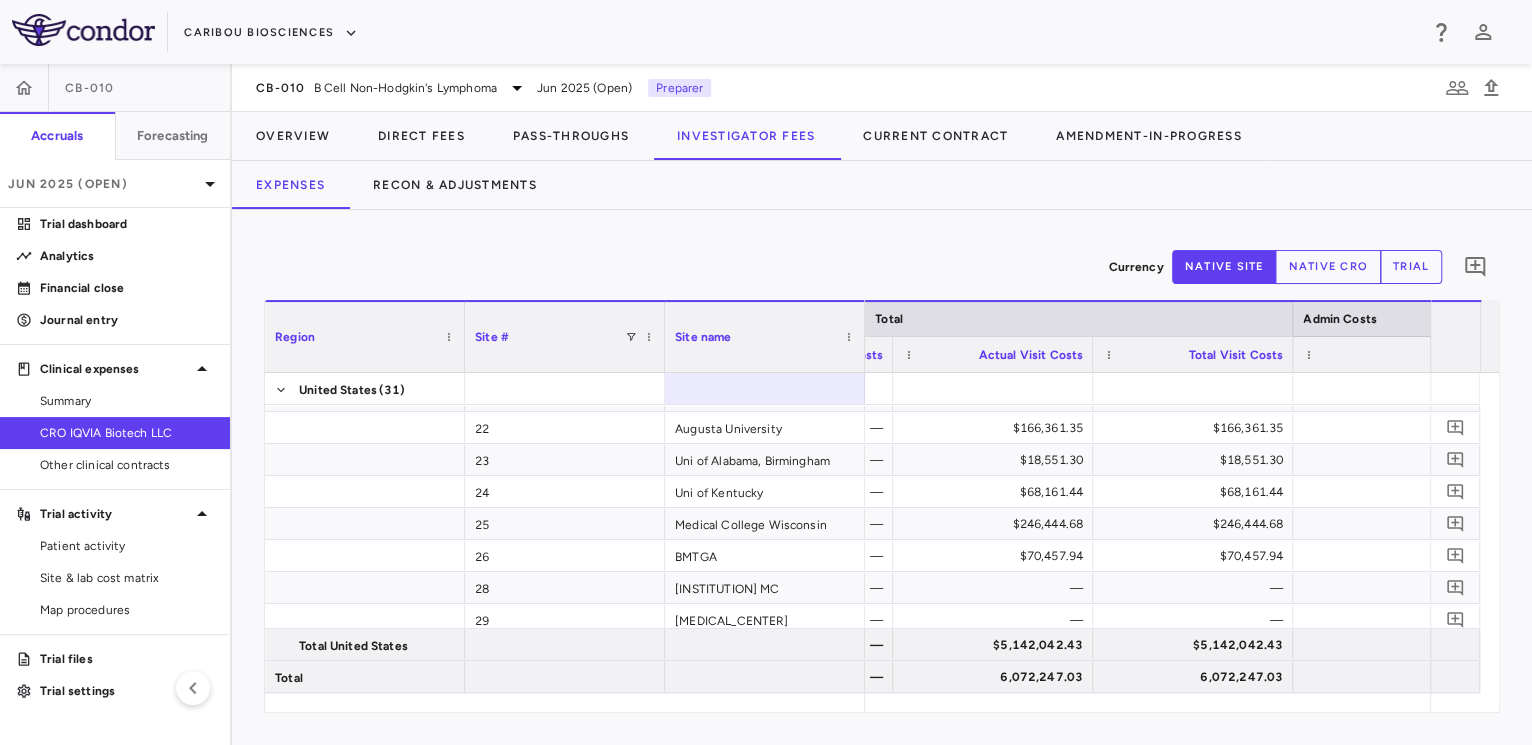 click on "native cro" at bounding box center (1328, 267) 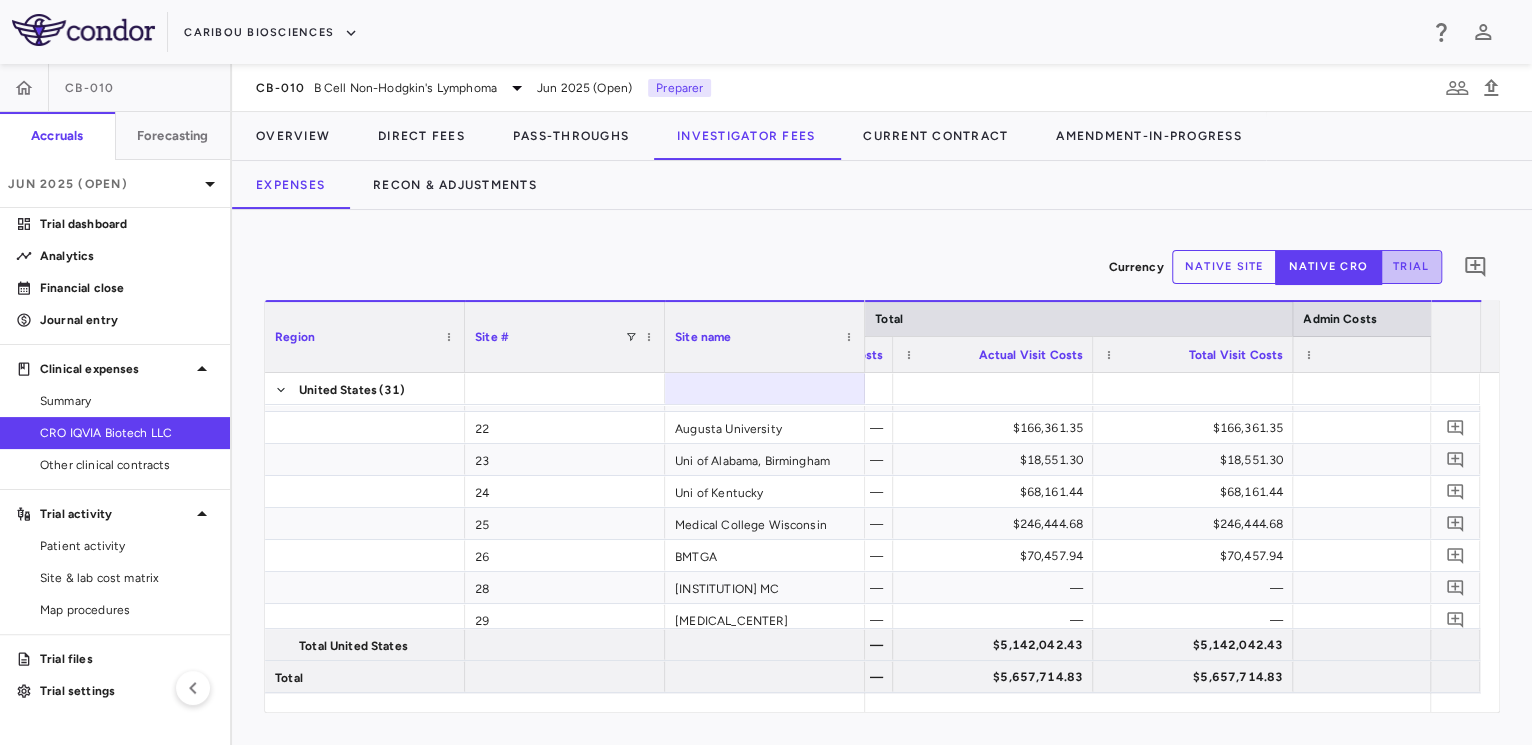 click on "trial" at bounding box center (1411, 267) 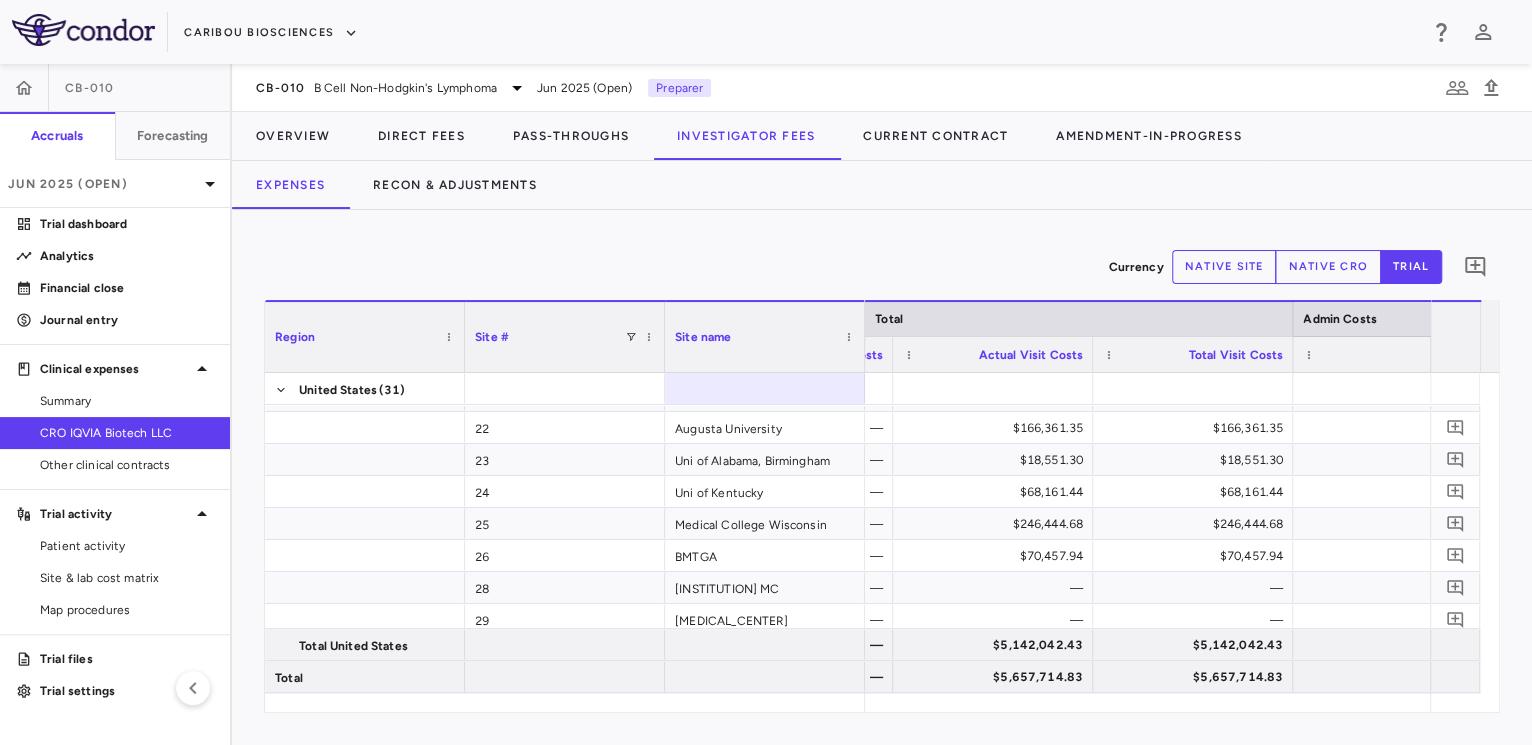 click on "native cro" at bounding box center (1328, 267) 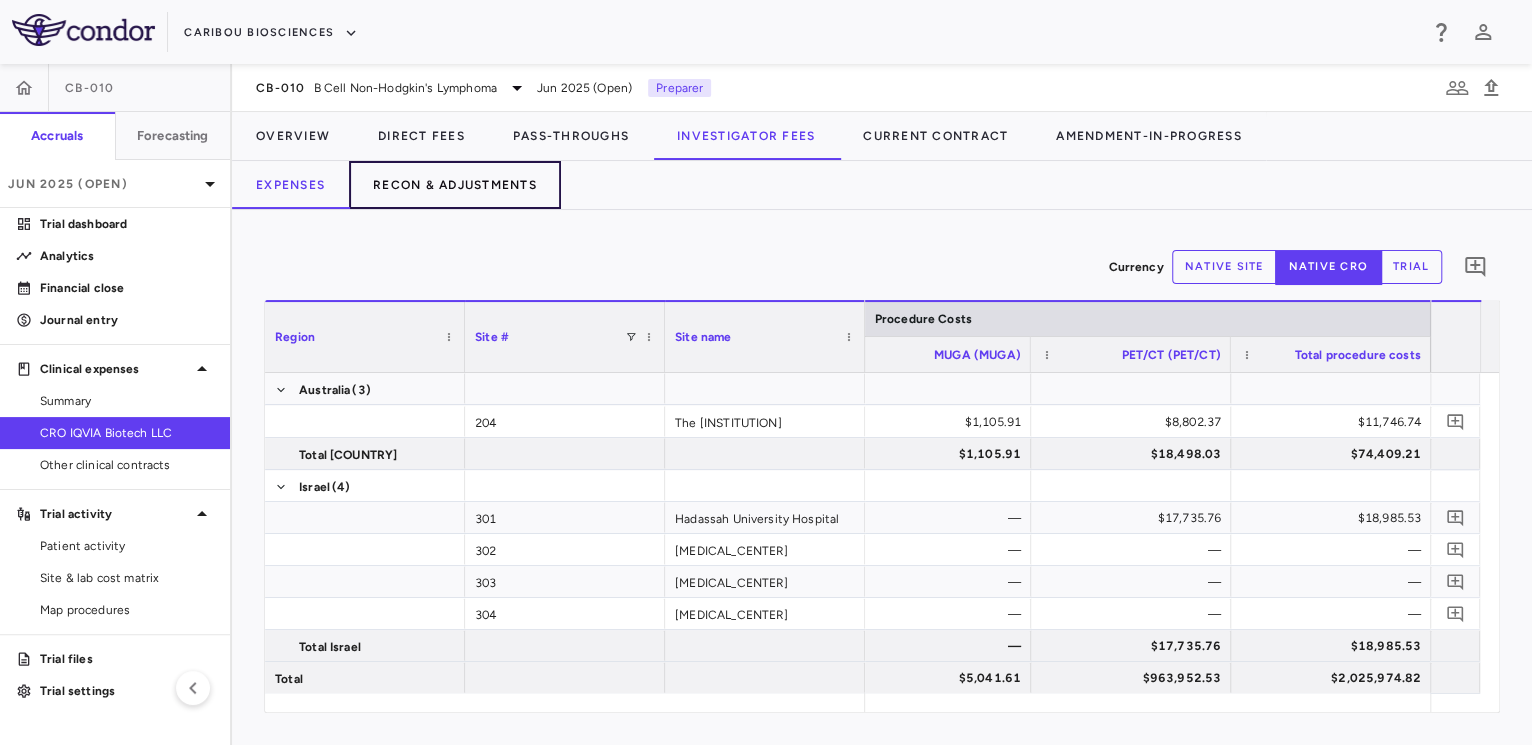 click on "Recon & Adjustments" at bounding box center [455, 185] 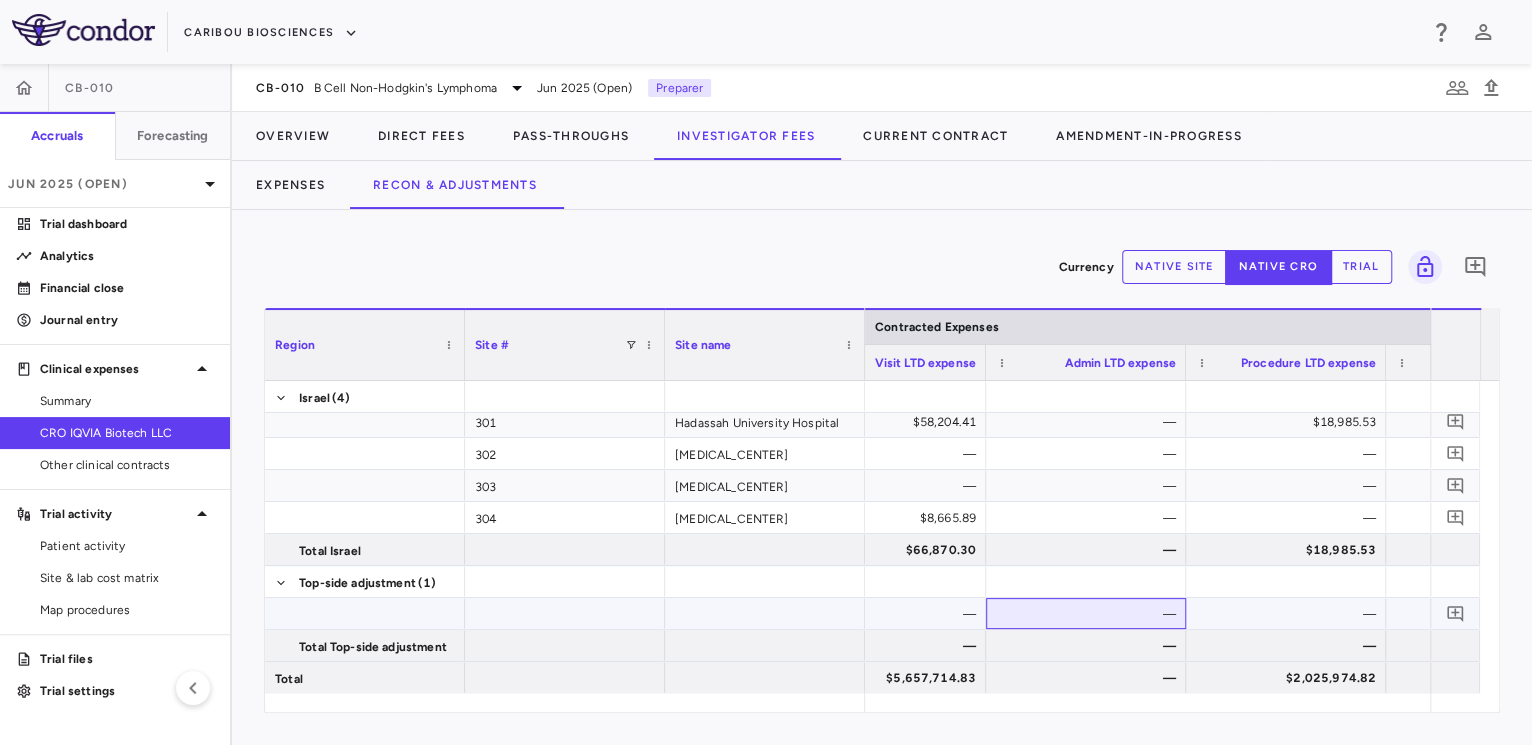 drag, startPoint x: 1099, startPoint y: 600, endPoint x: 875, endPoint y: -48, distance: 685.6238 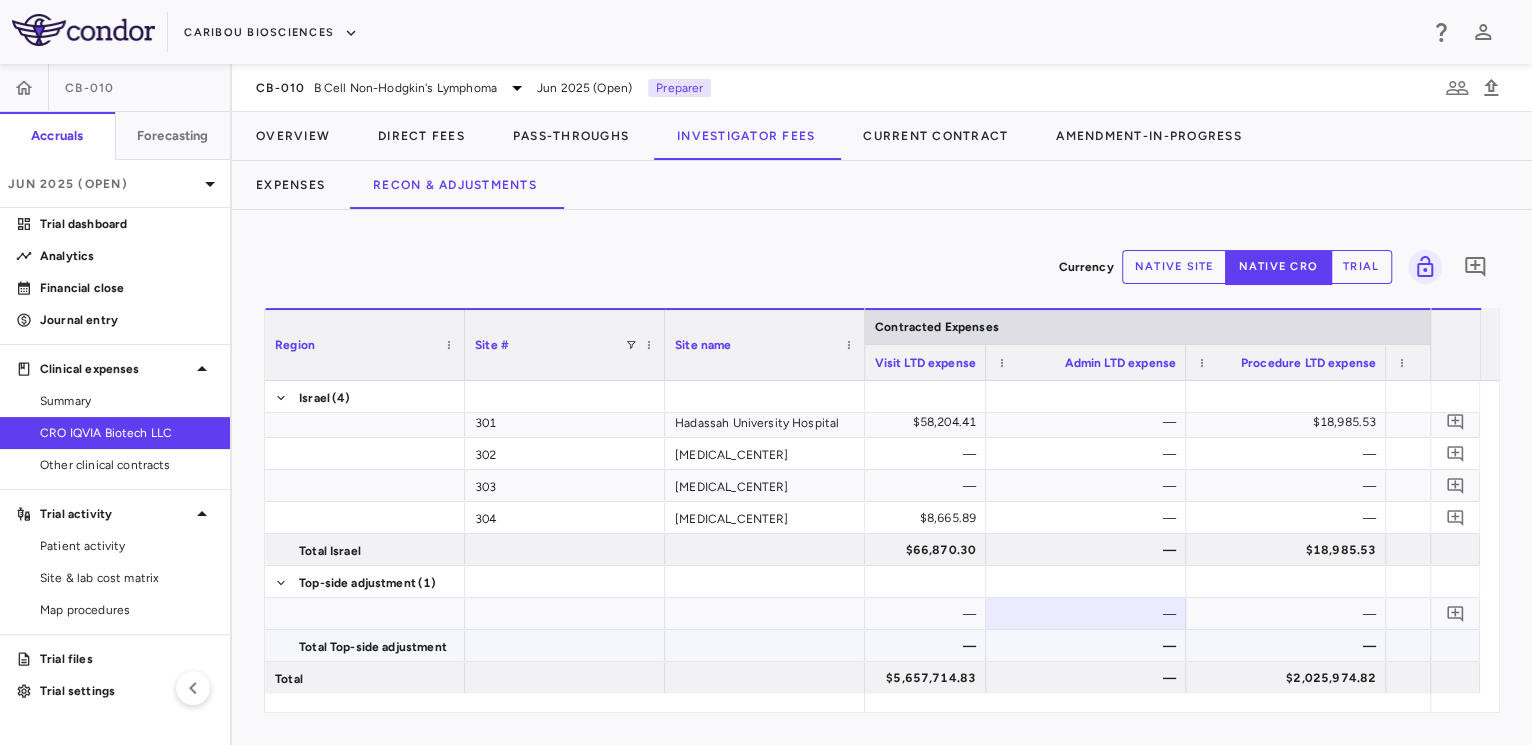 scroll, scrollTop: 0, scrollLeft: 550, axis: horizontal 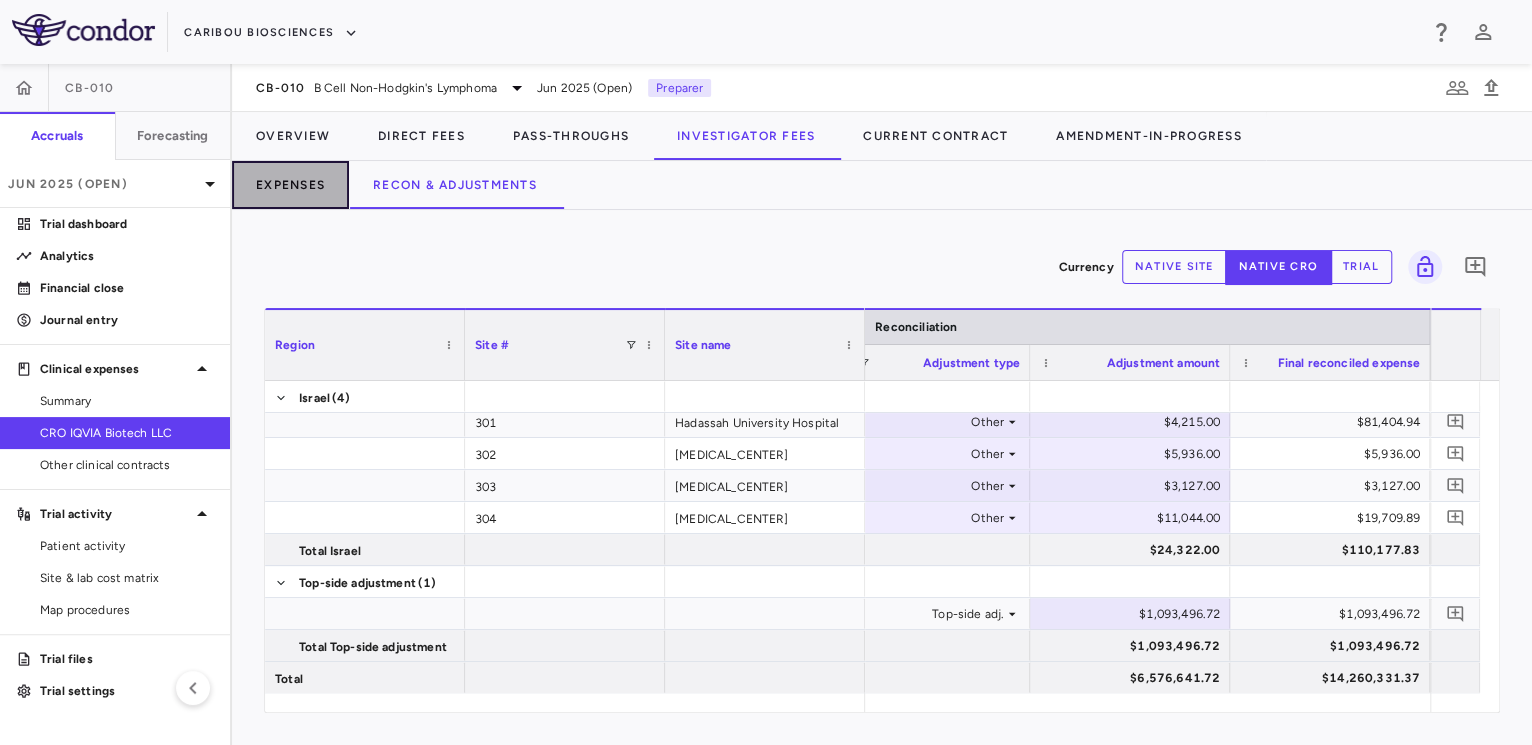 click on "Expenses" at bounding box center [290, 185] 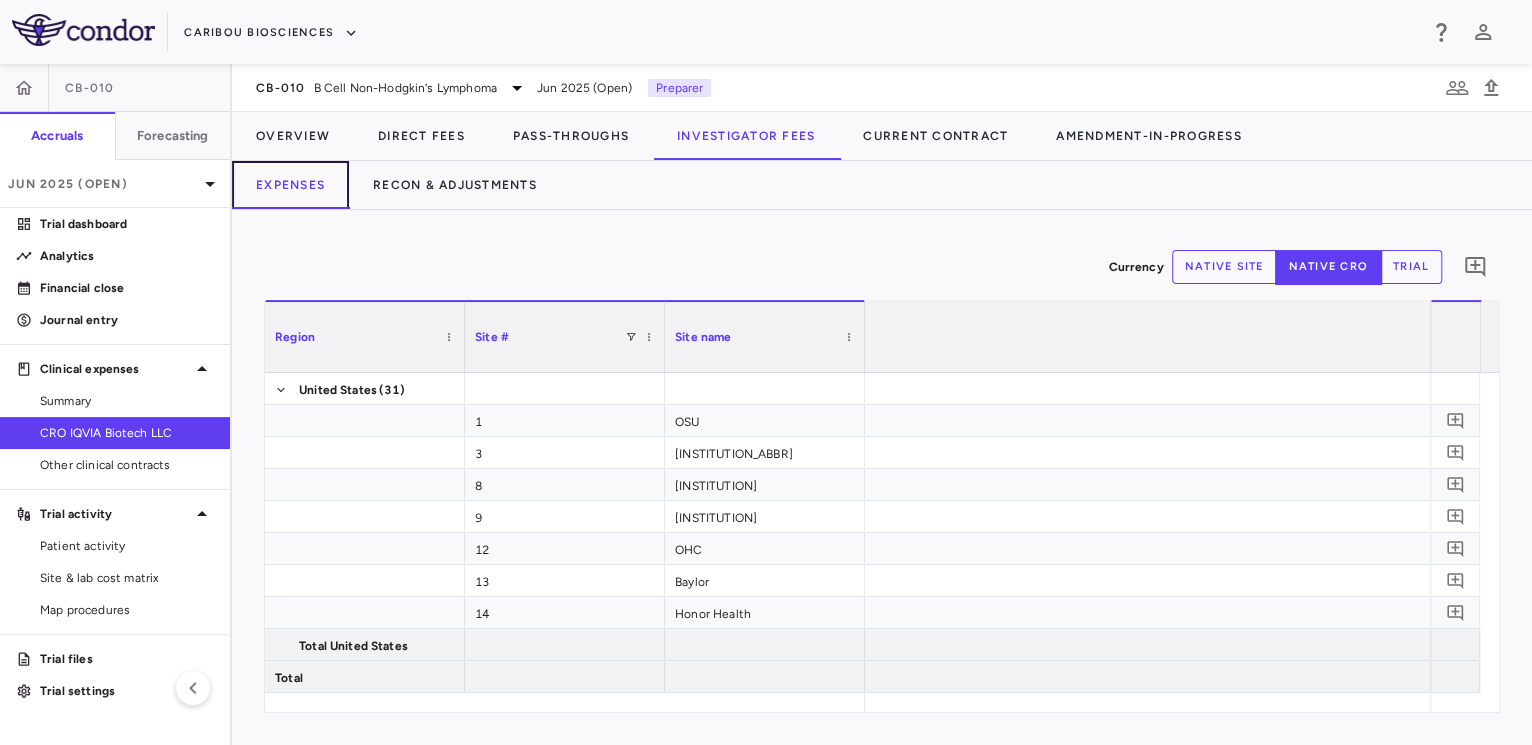 scroll, scrollTop: 0, scrollLeft: 3352, axis: horizontal 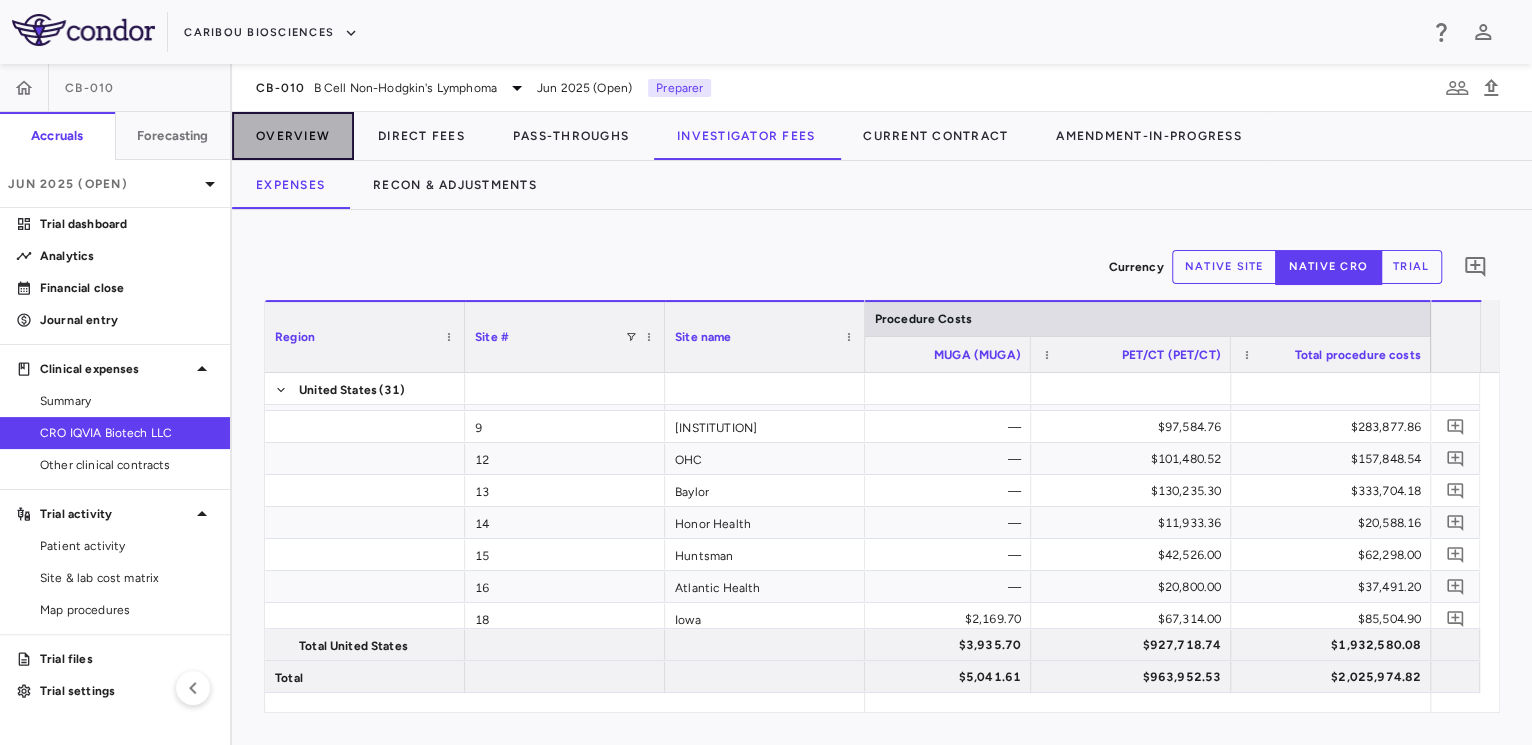click on "Overview" at bounding box center (293, 136) 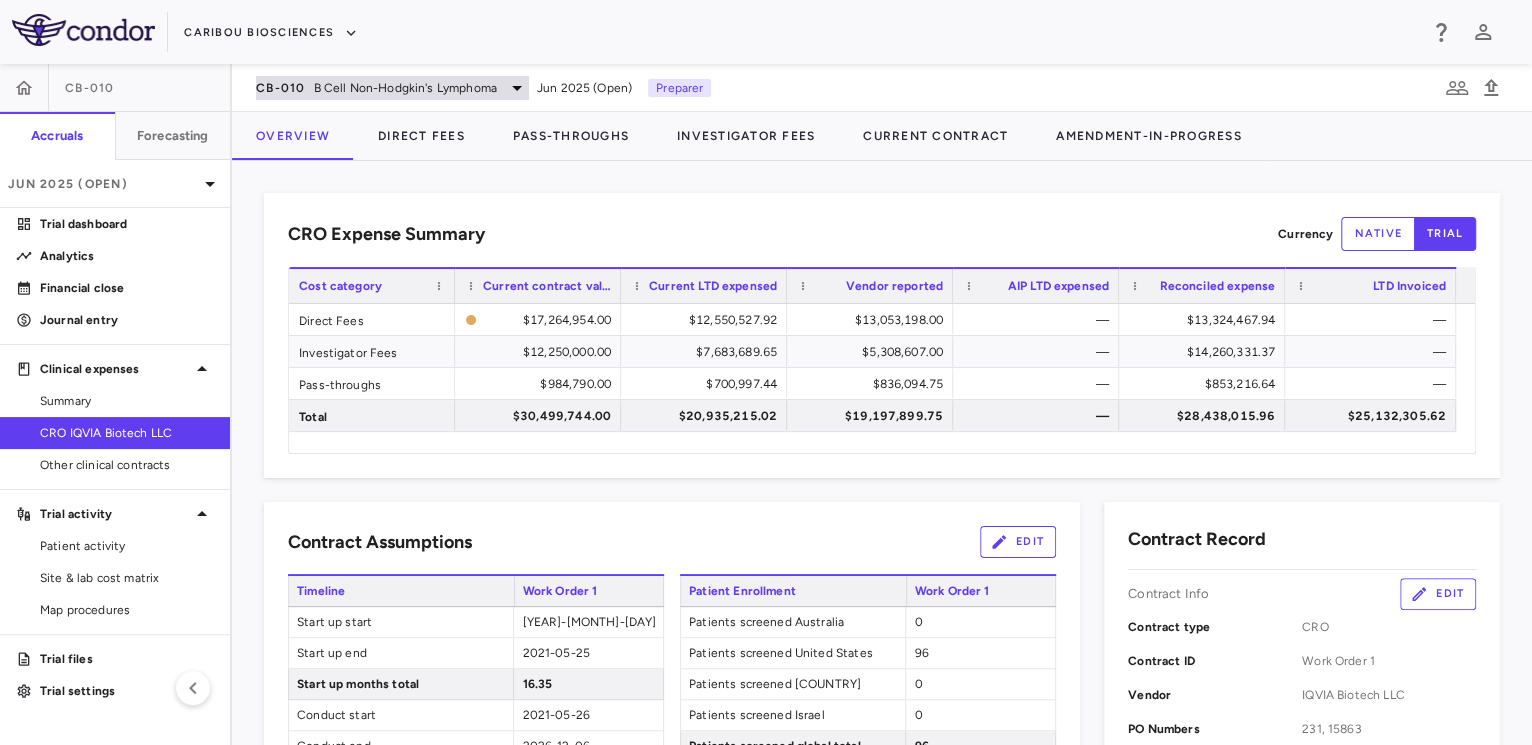 click on "B Cell Non-Hodgkin's Lymphoma" at bounding box center (405, 88) 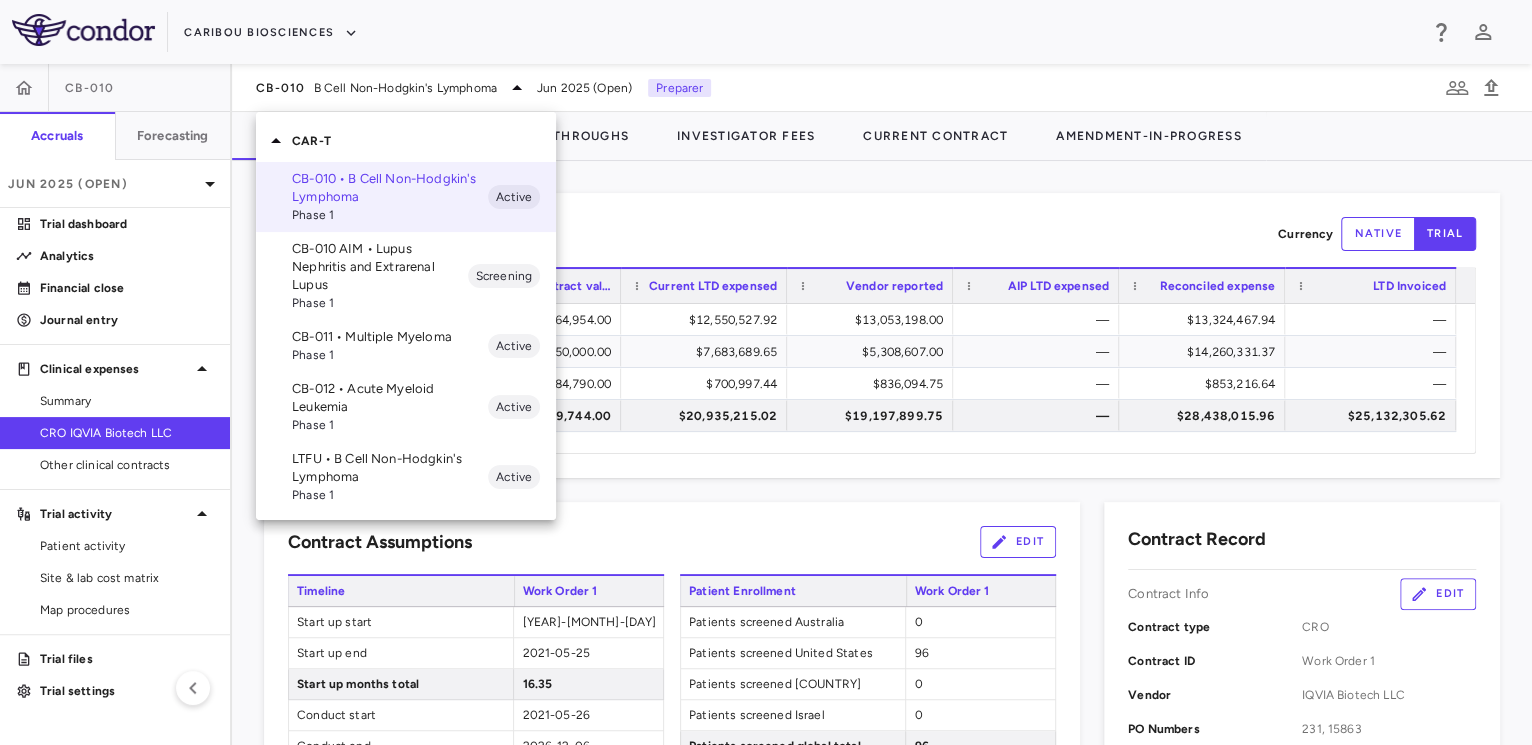 click at bounding box center (766, 372) 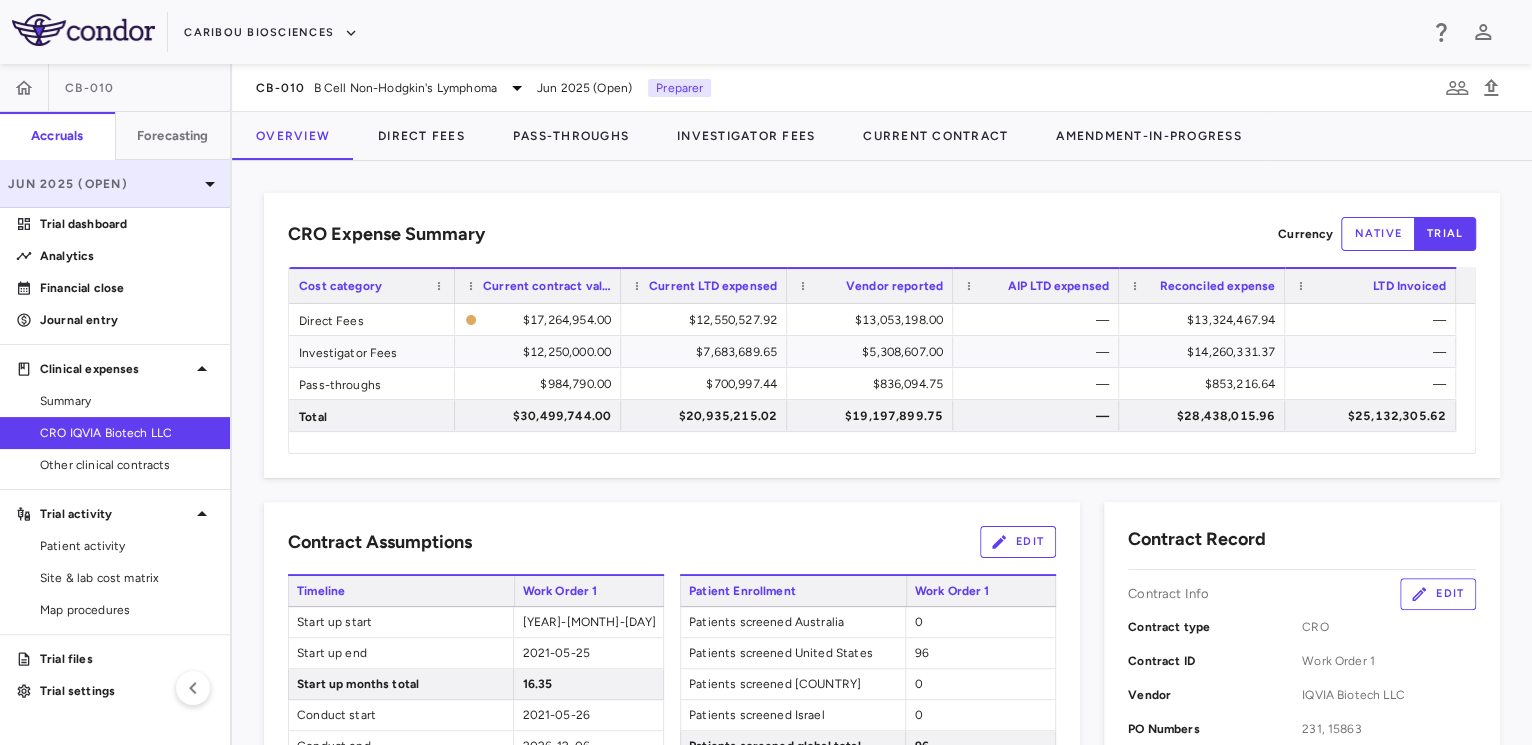click on "Jun 2025 (Open)" at bounding box center (103, 184) 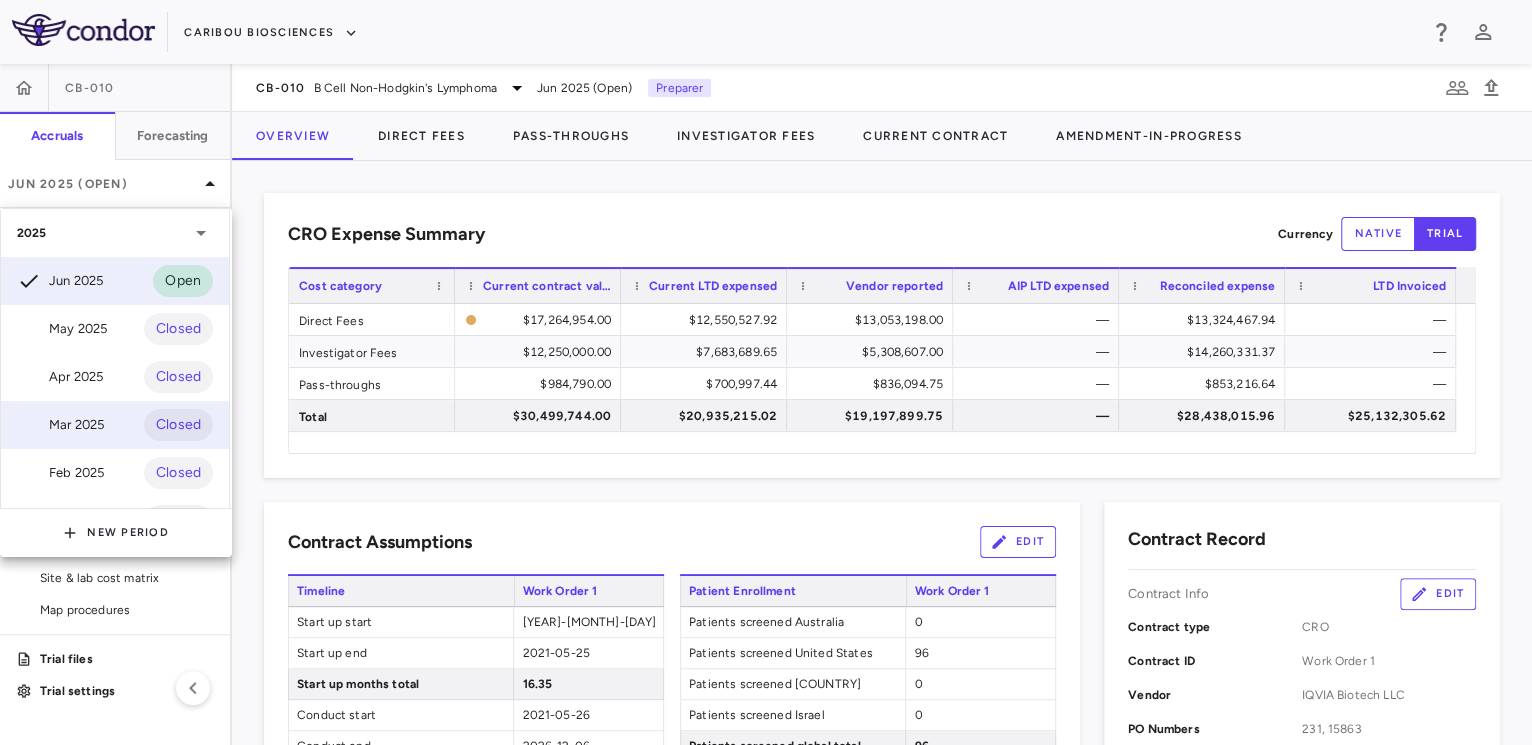 click on "Mar 2025 Closed" at bounding box center (115, 425) 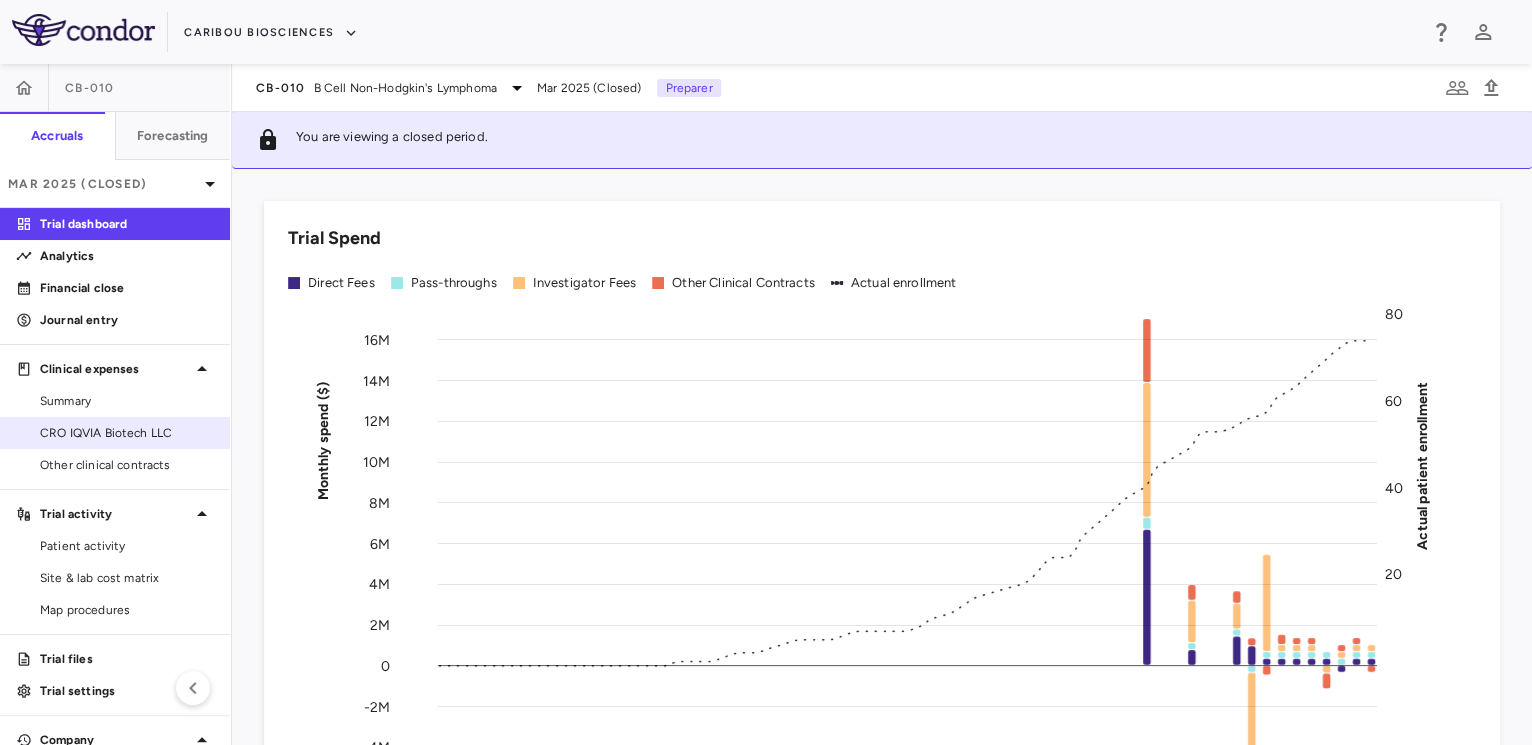 click on "CRO IQVIA Biotech LLC" at bounding box center [127, 433] 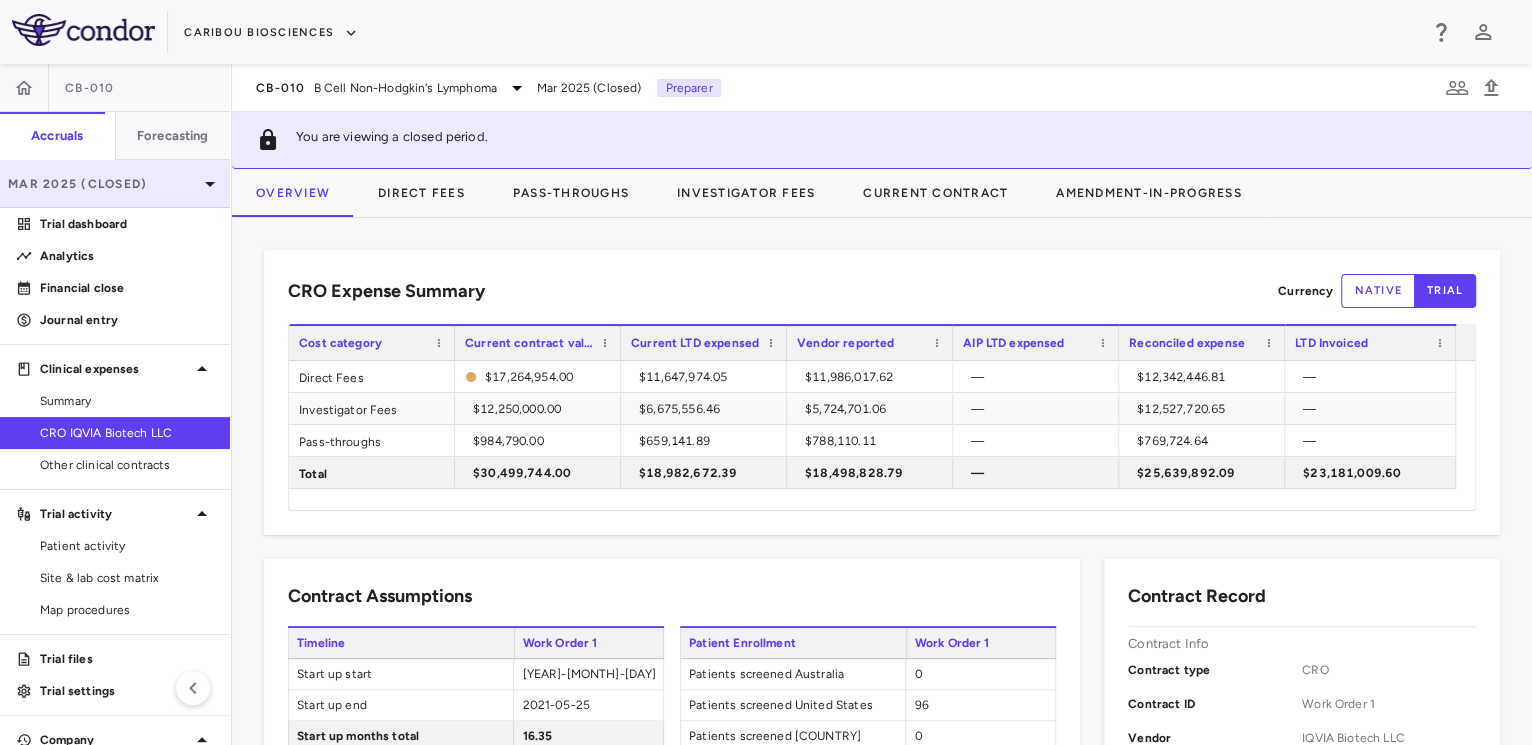 click on "Mar 2025 (Closed)" at bounding box center (103, 184) 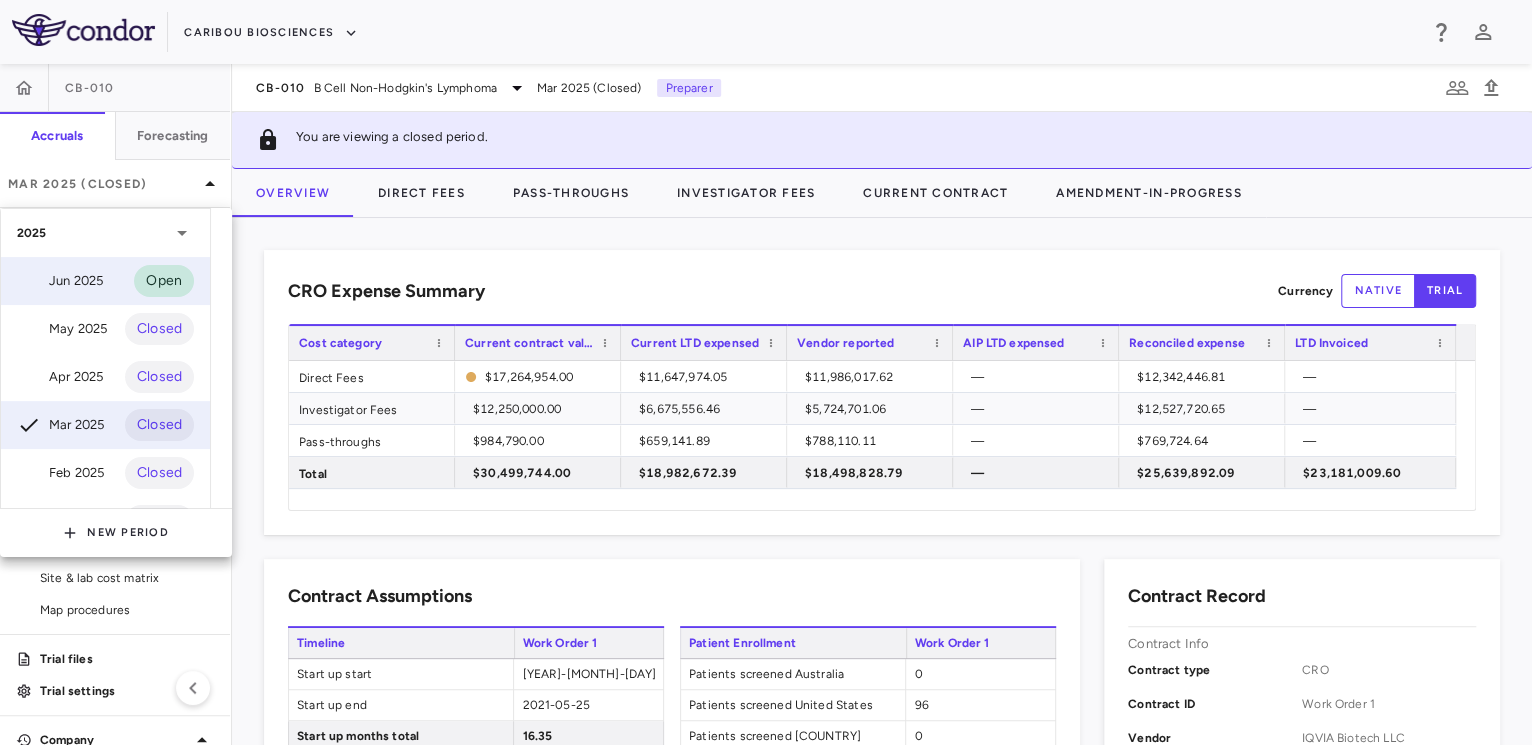 click on "Jun 2025 Open" at bounding box center (105, 281) 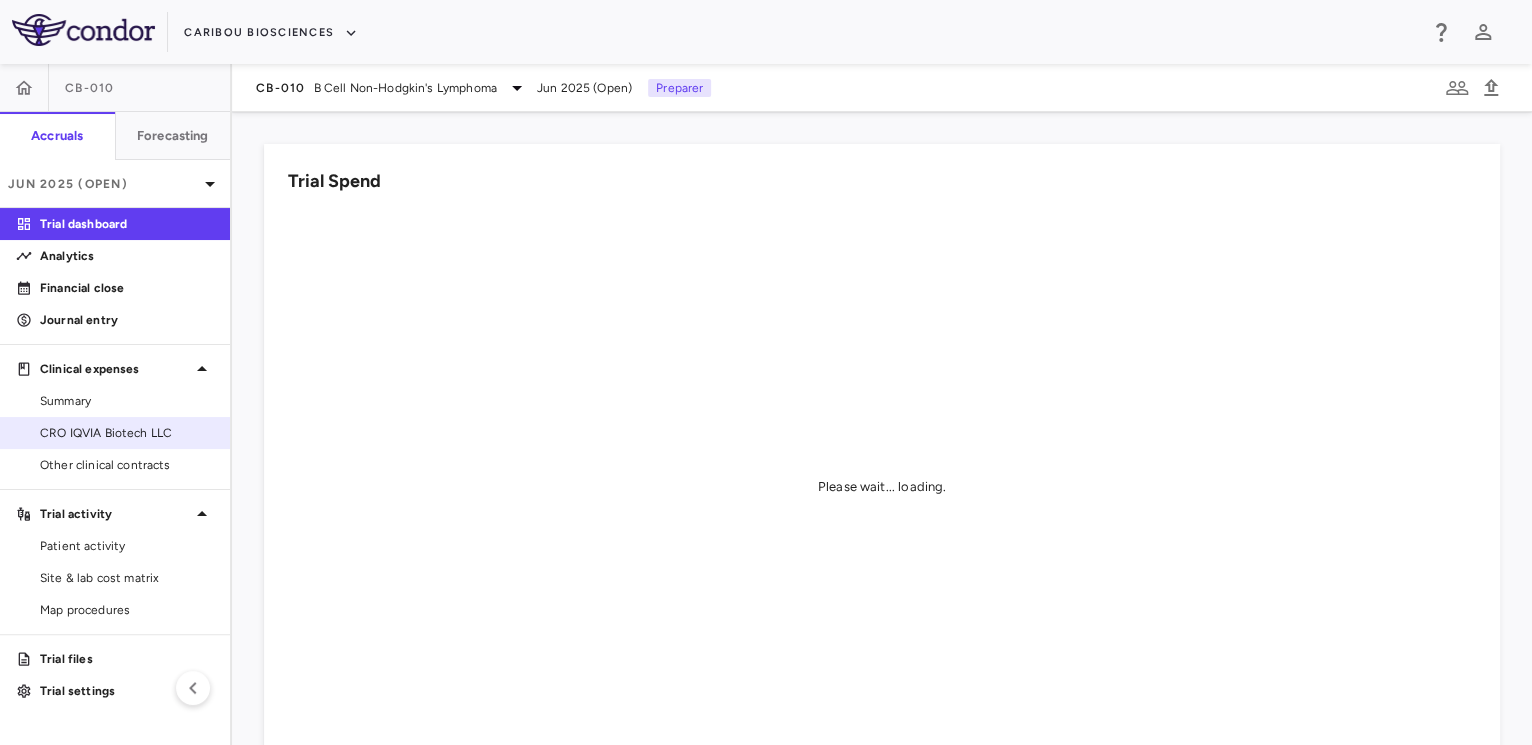 click on "CRO IQVIA Biotech LLC" at bounding box center [127, 433] 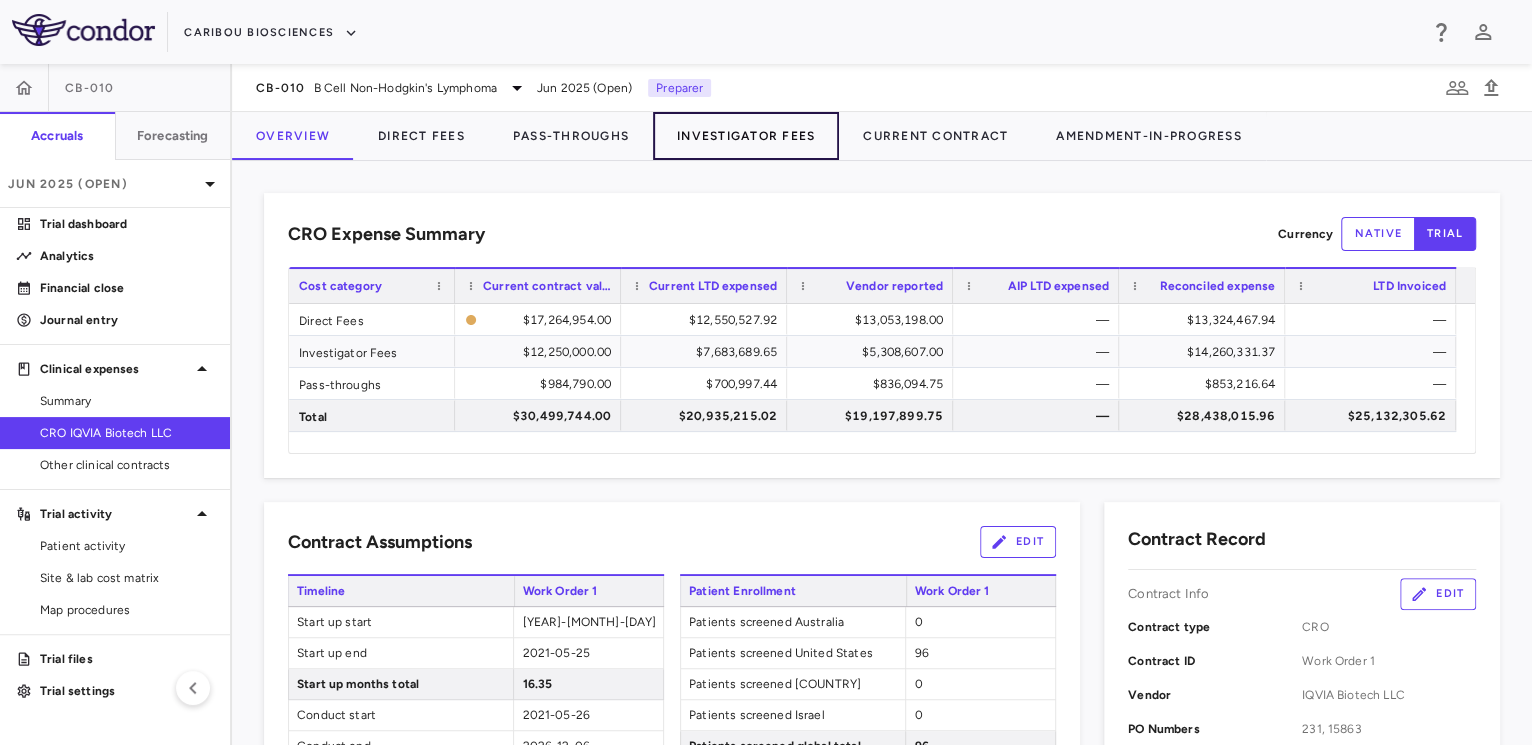 click on "Investigator Fees" at bounding box center (746, 136) 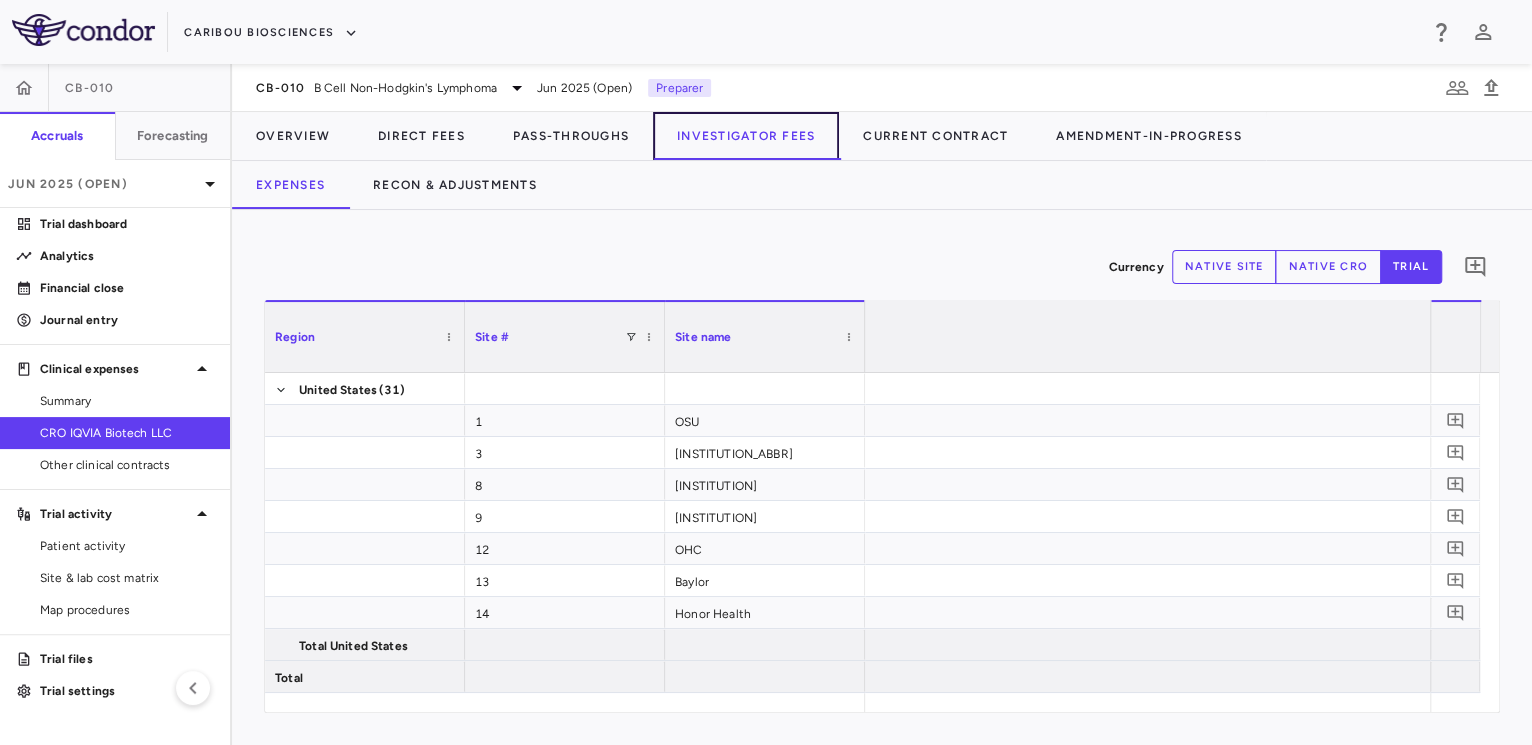 scroll, scrollTop: 0, scrollLeft: 6770, axis: horizontal 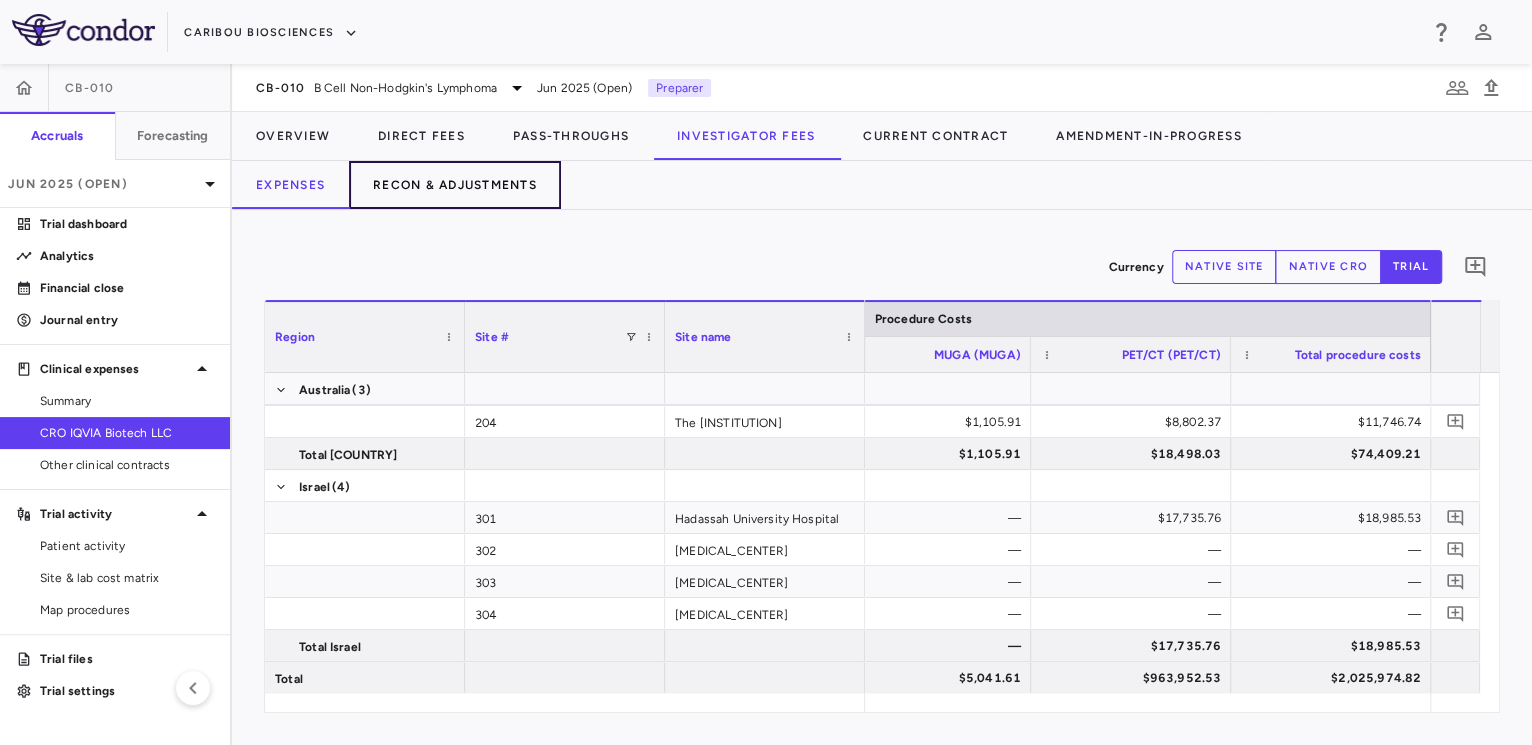 click on "Recon & Adjustments" at bounding box center (455, 185) 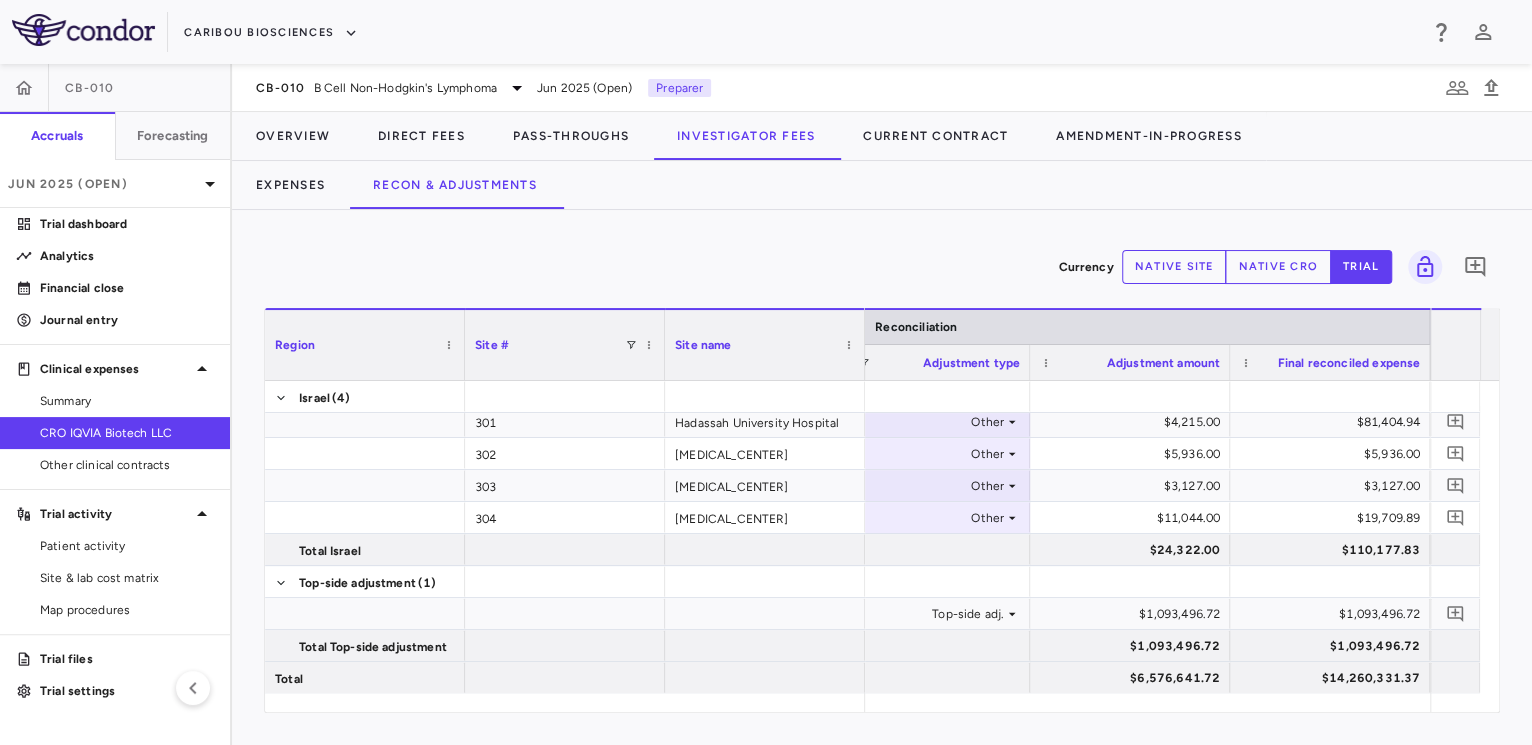 click on "native cro" at bounding box center (1278, 267) 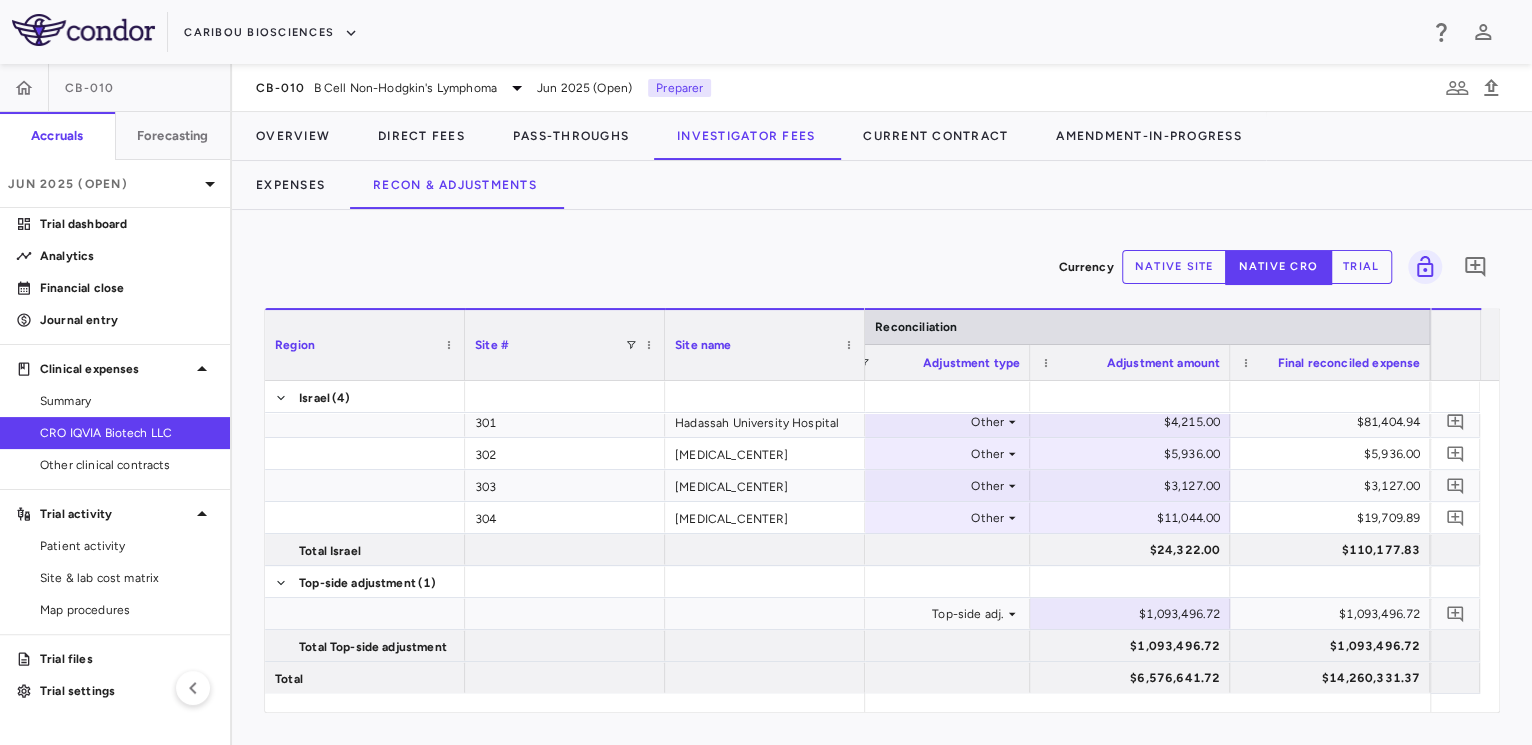 click on "trial" at bounding box center [1361, 267] 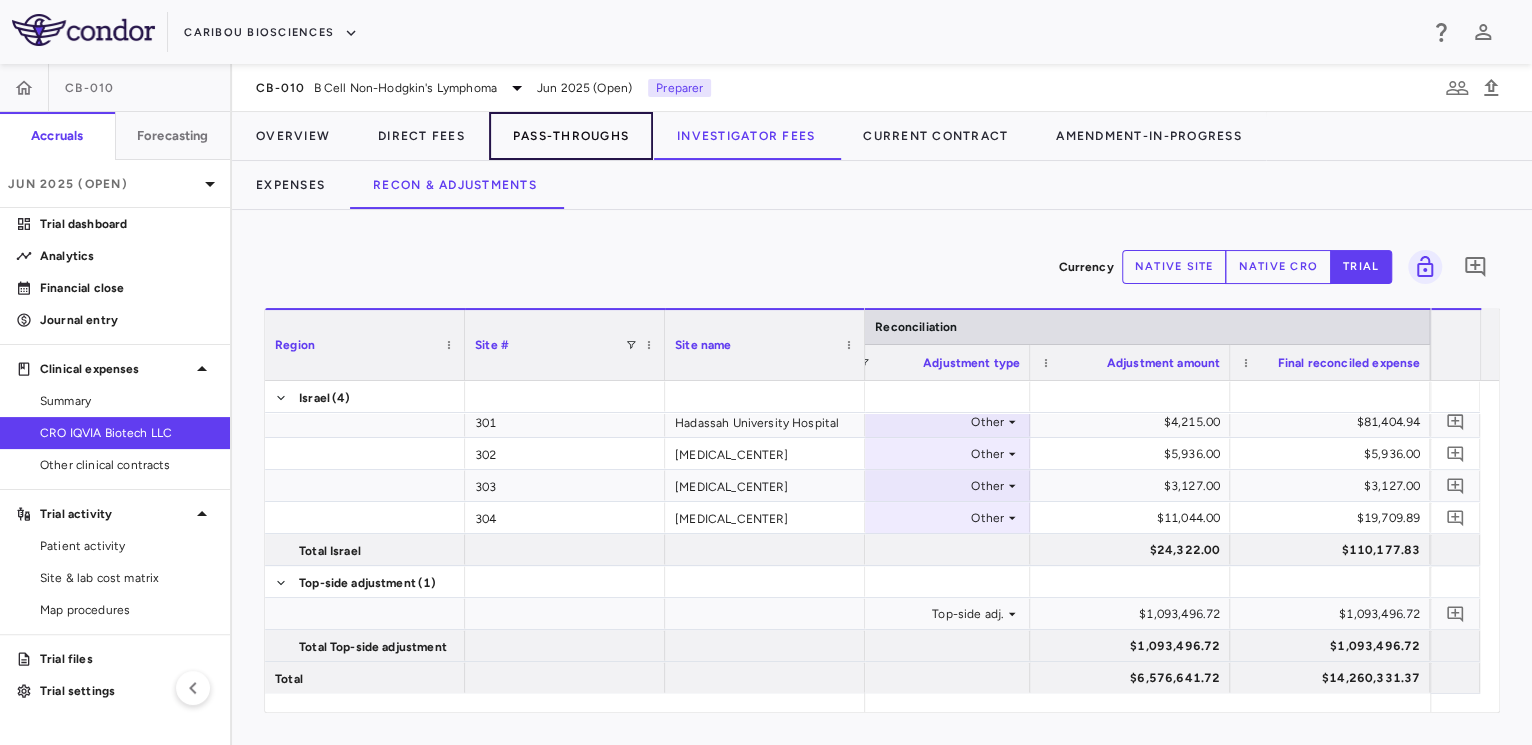 click on "Pass-Throughs" at bounding box center (571, 136) 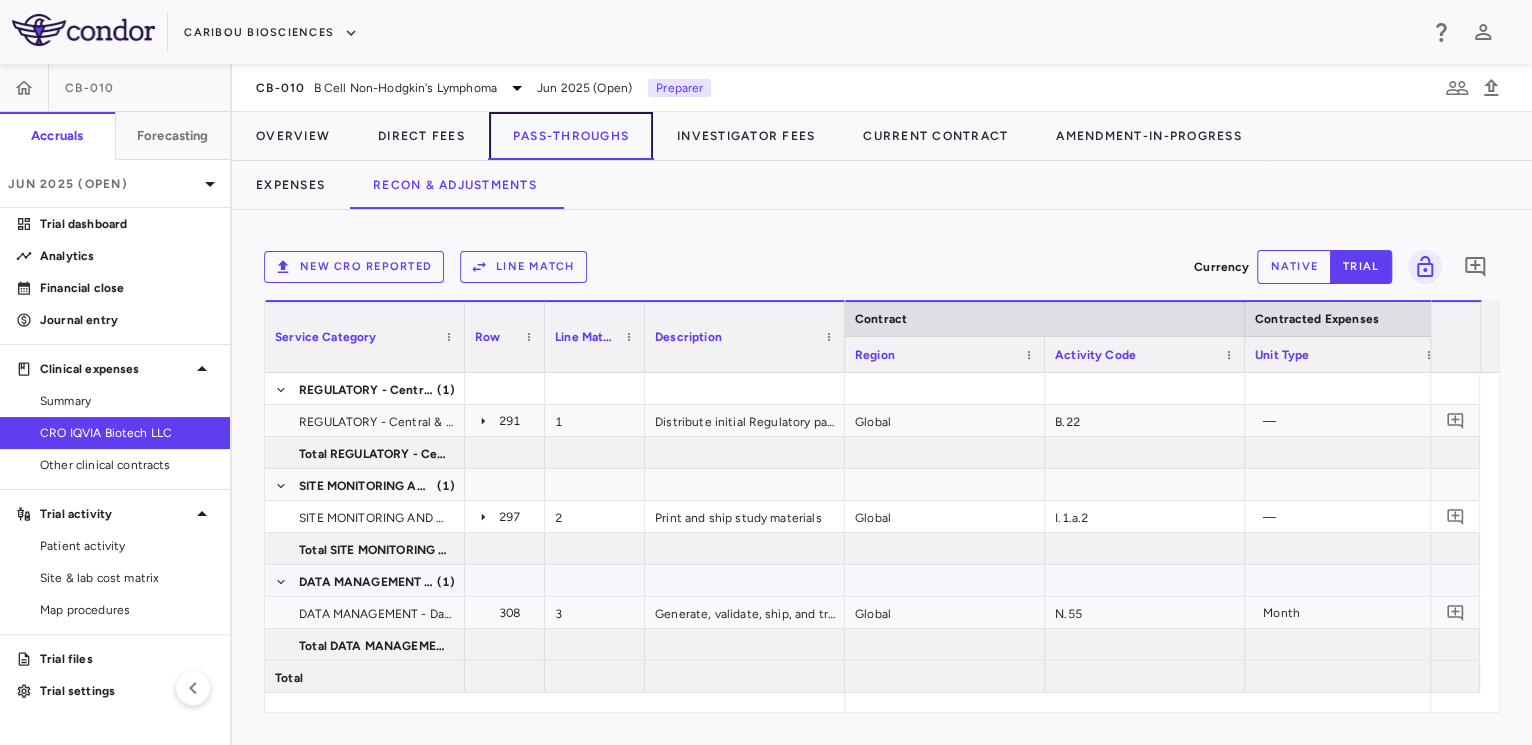 scroll, scrollTop: 292, scrollLeft: 0, axis: vertical 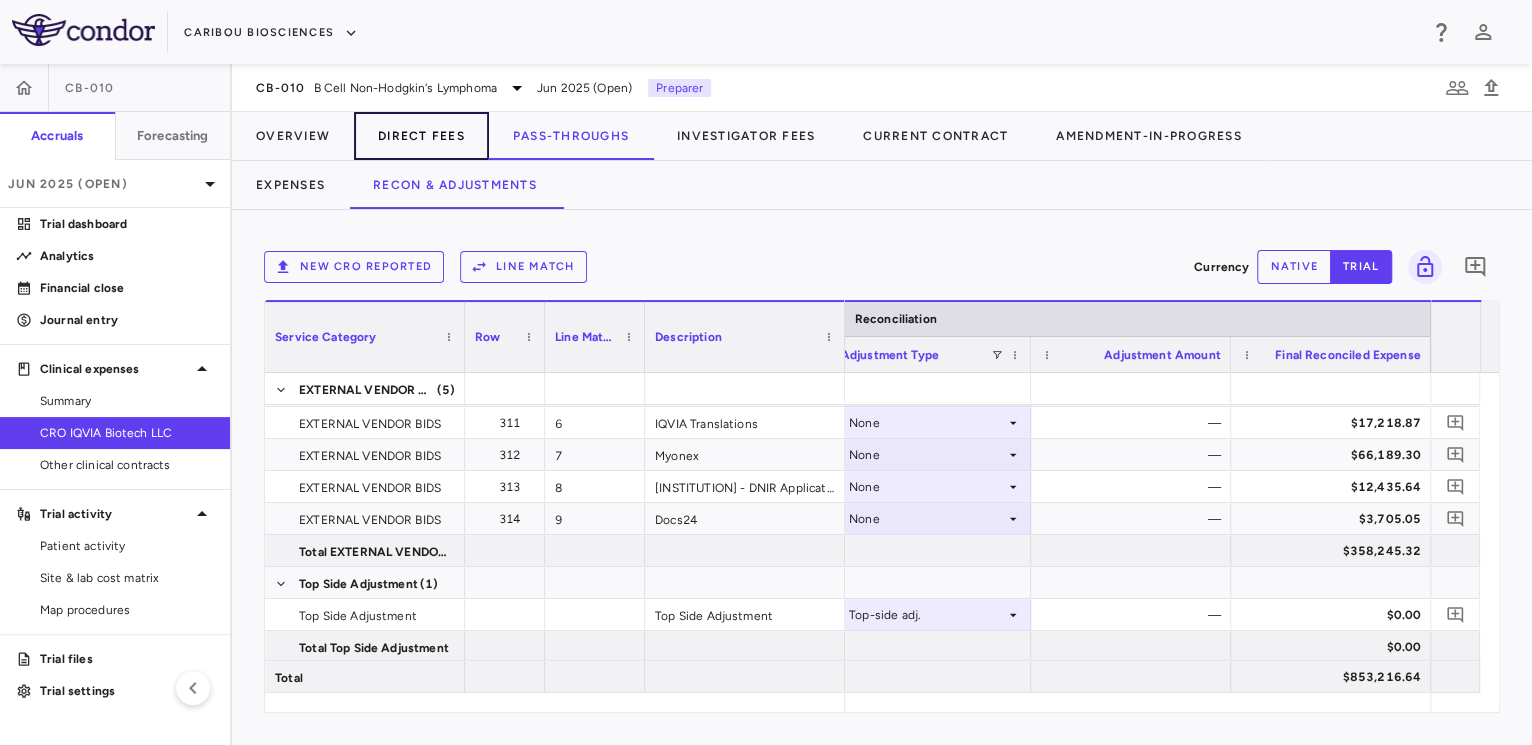 click on "Direct Fees" at bounding box center [421, 136] 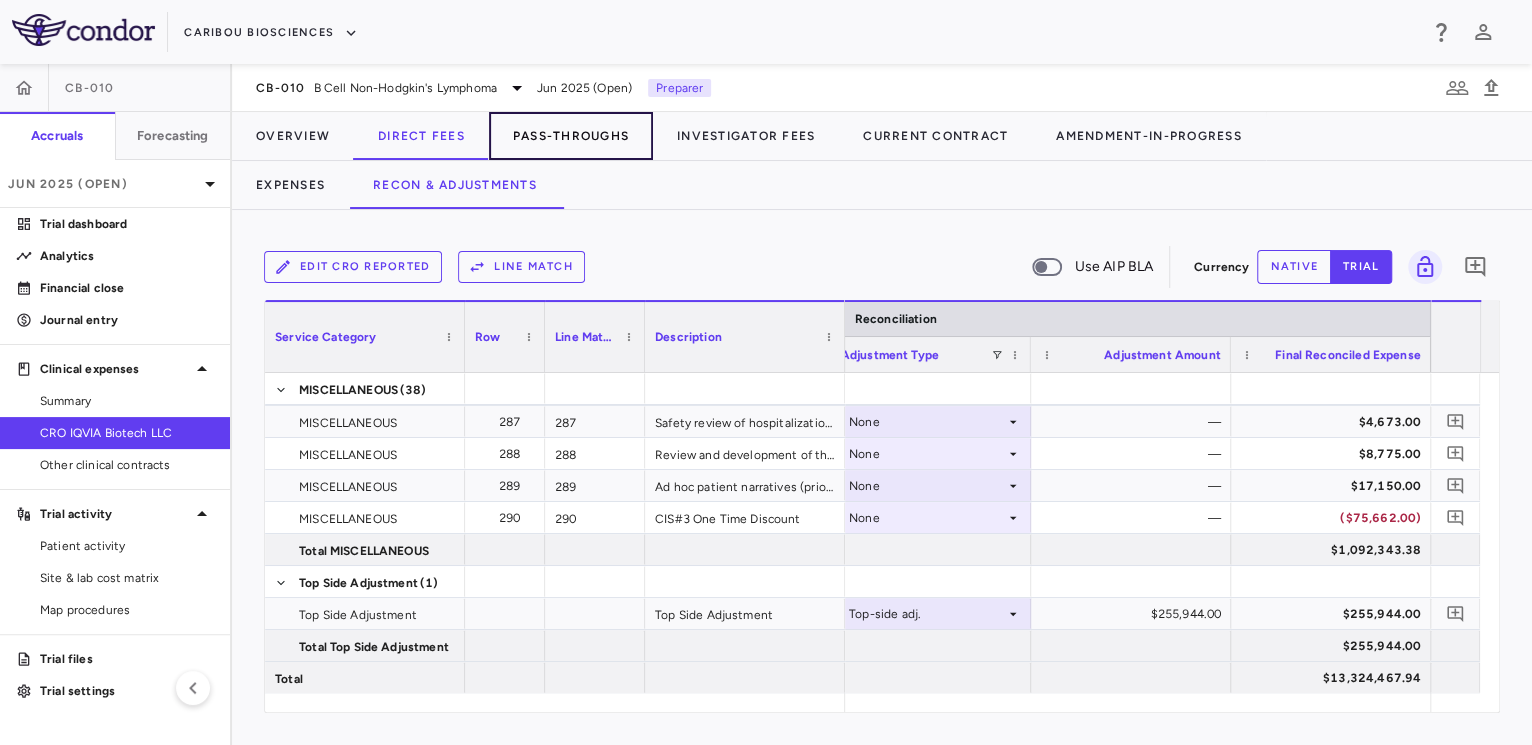 click on "Pass-Throughs" at bounding box center [571, 136] 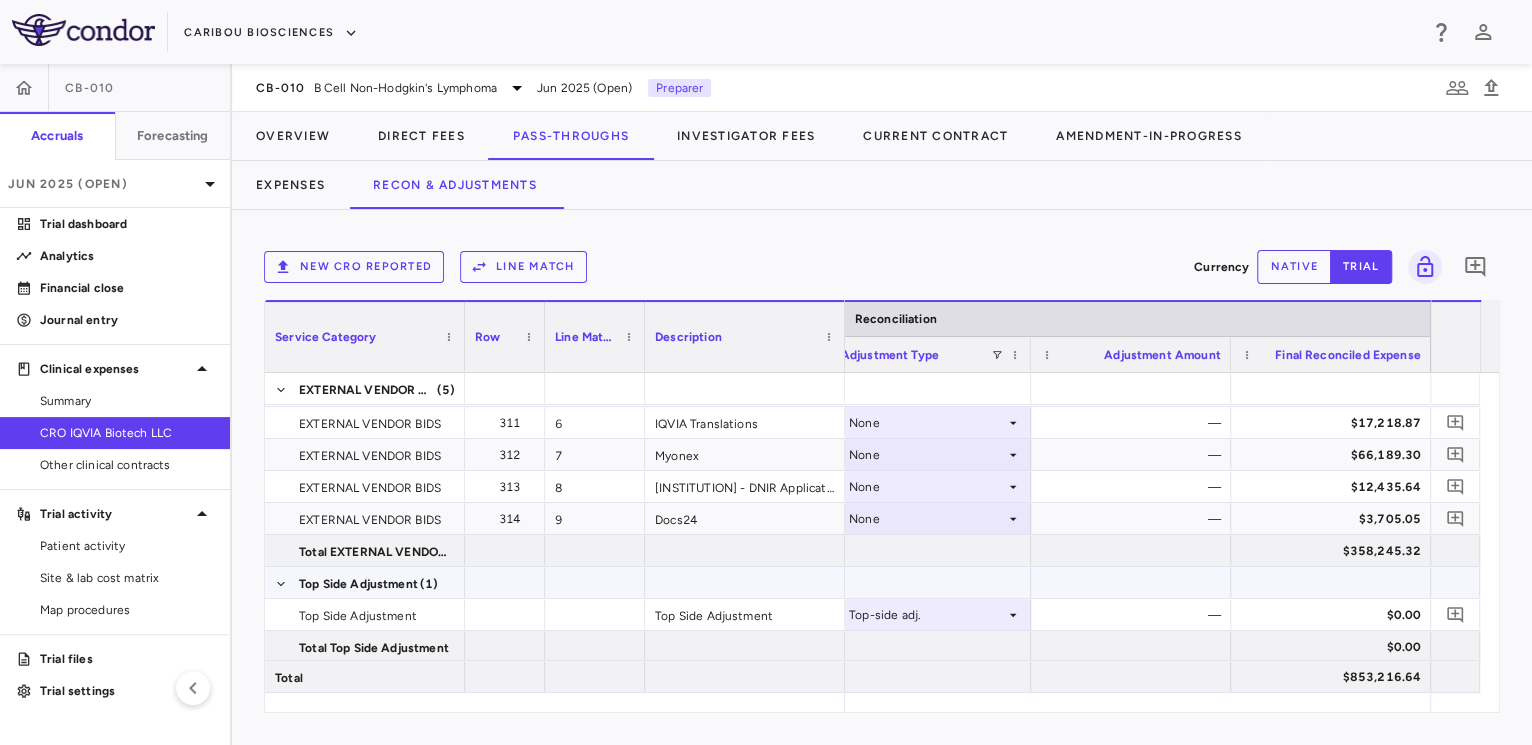scroll, scrollTop: 407, scrollLeft: 0, axis: vertical 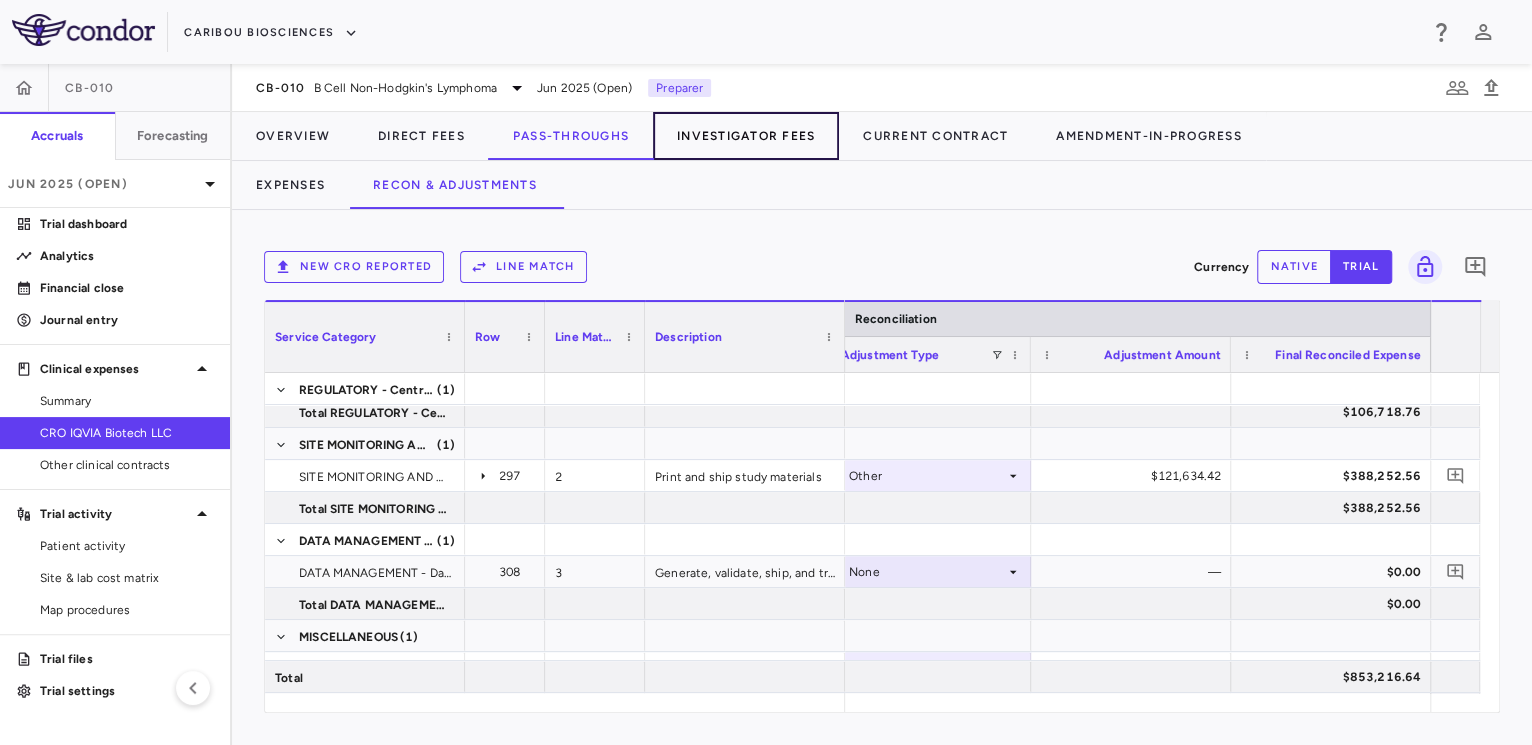 click on "Investigator Fees" at bounding box center [746, 136] 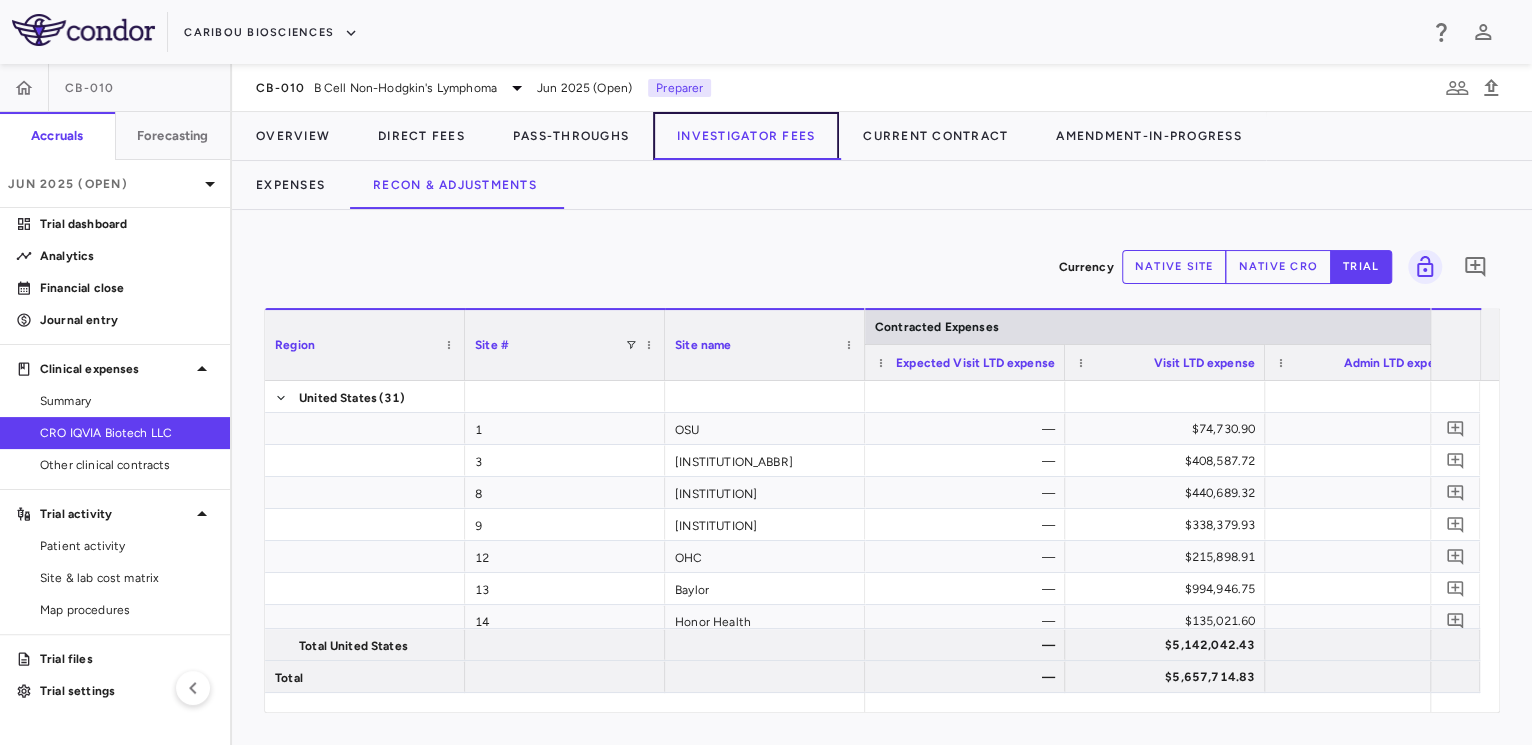 scroll, scrollTop: 0, scrollLeft: 141, axis: horizontal 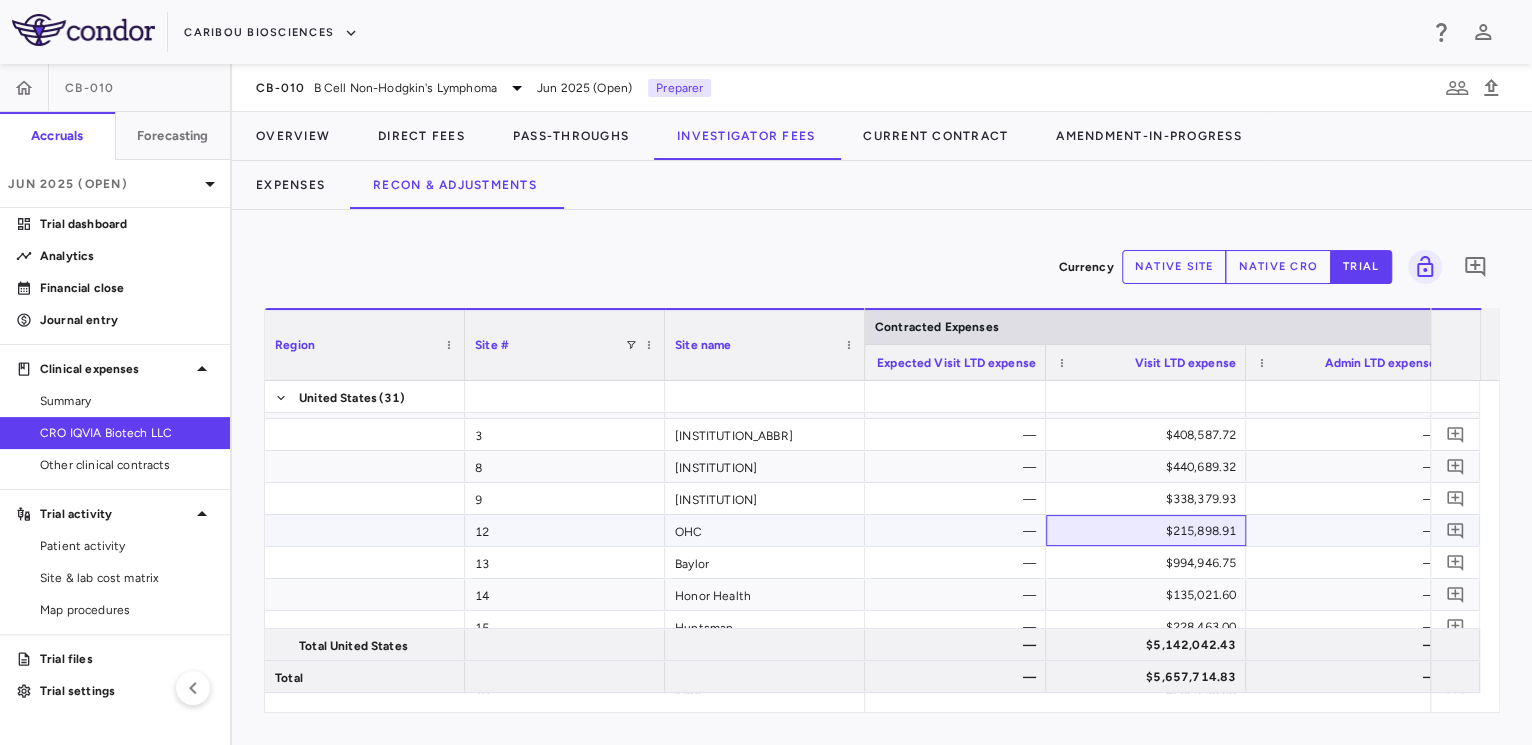 click on "$215,898.91" at bounding box center (1150, 531) 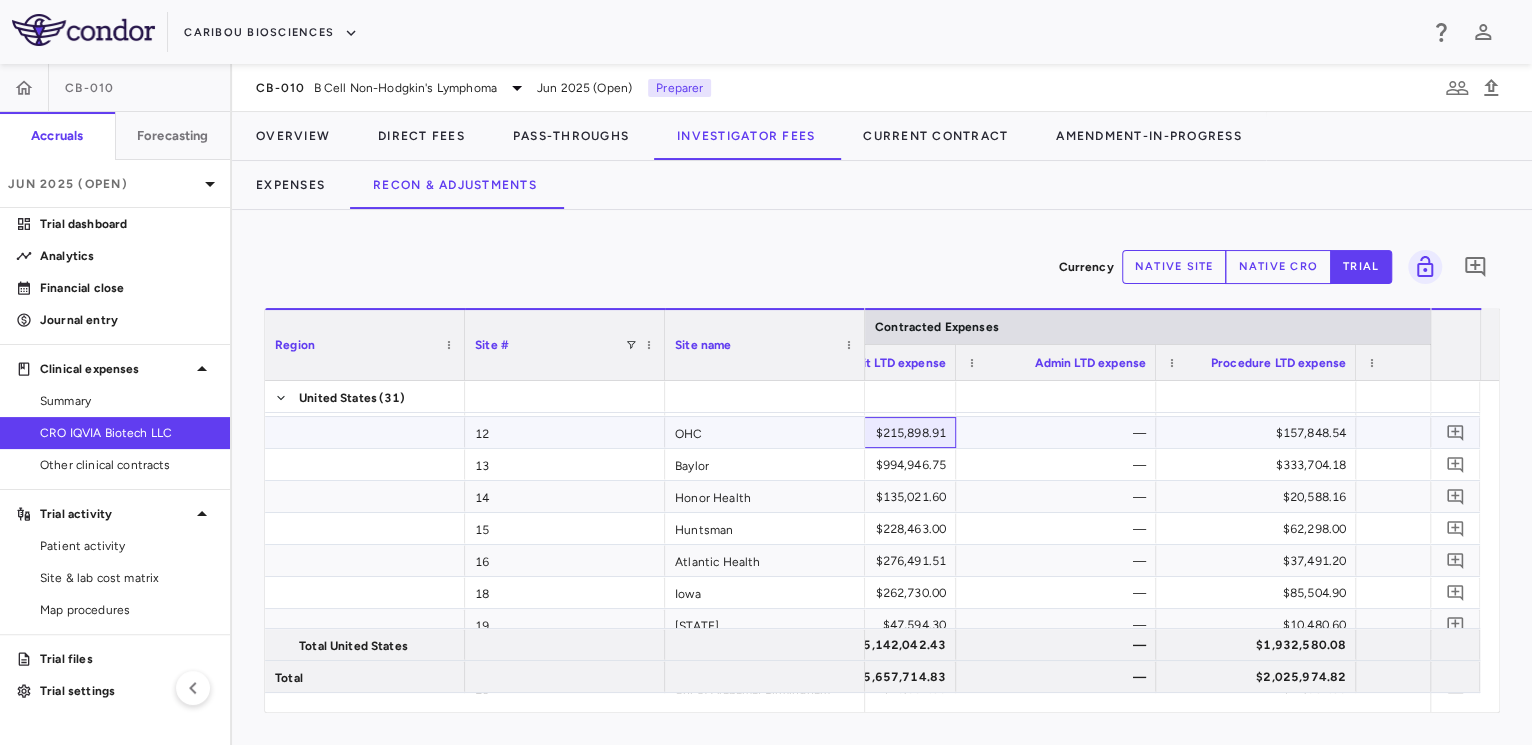 click on "$215,898.91" at bounding box center [860, 433] 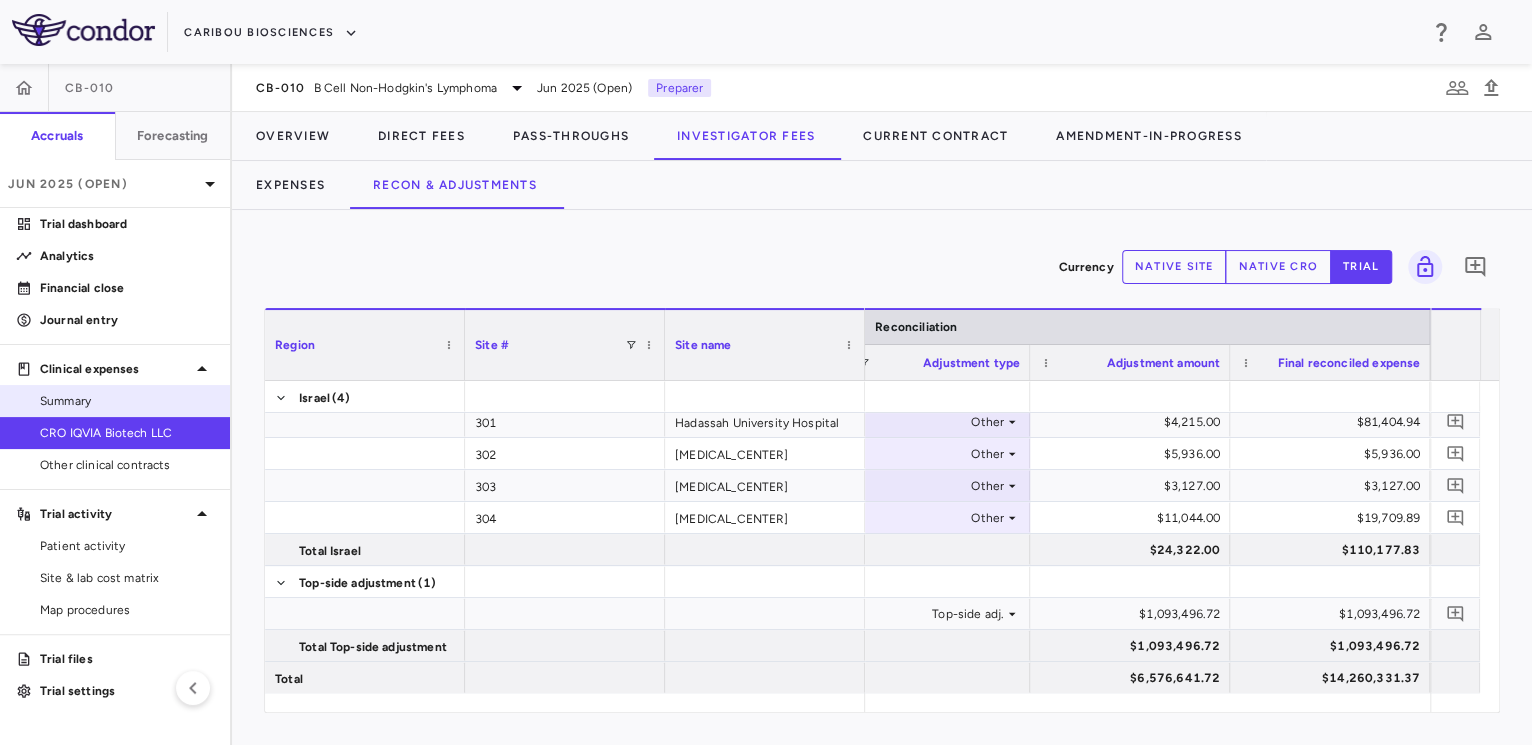 click on "Summary" at bounding box center [127, 401] 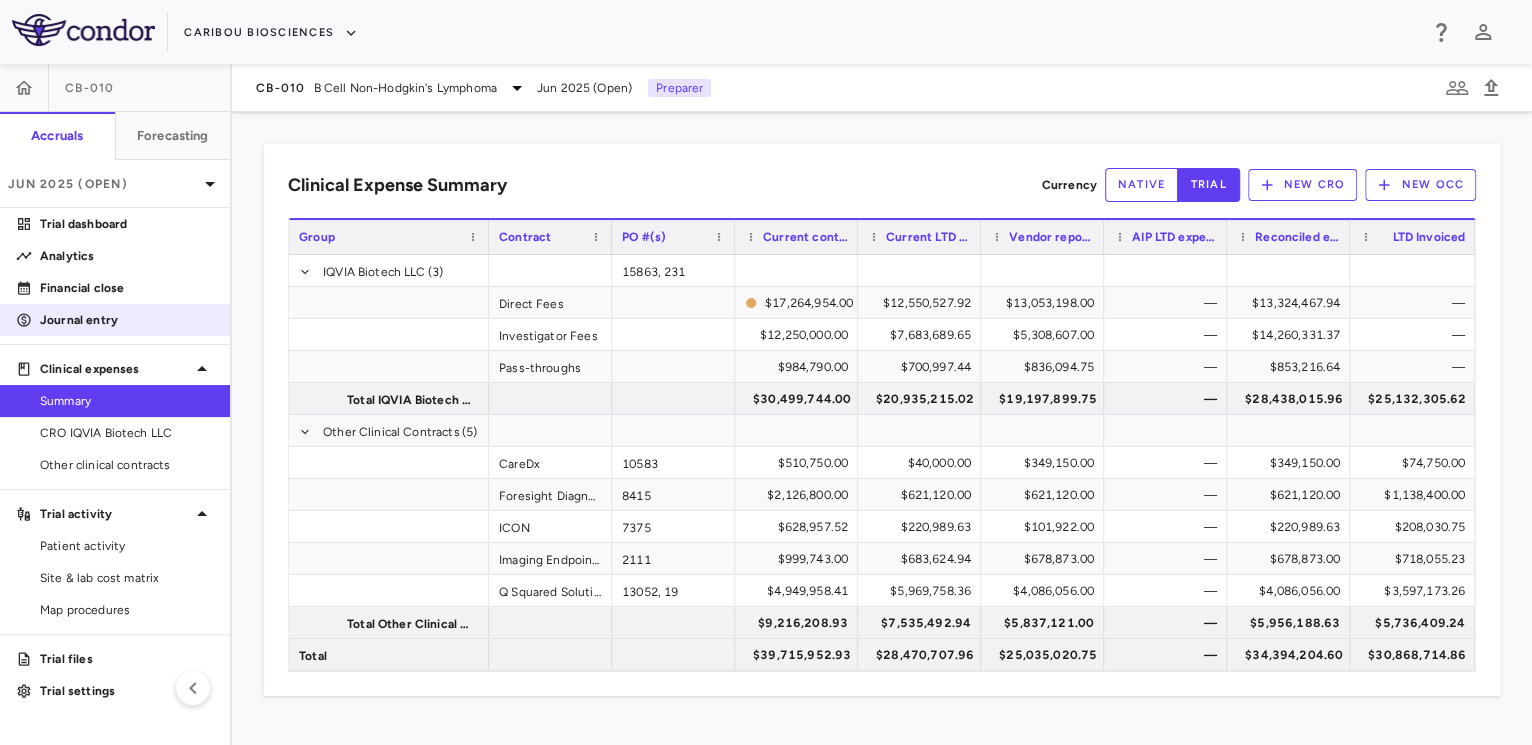 click on "Journal entry" at bounding box center [127, 320] 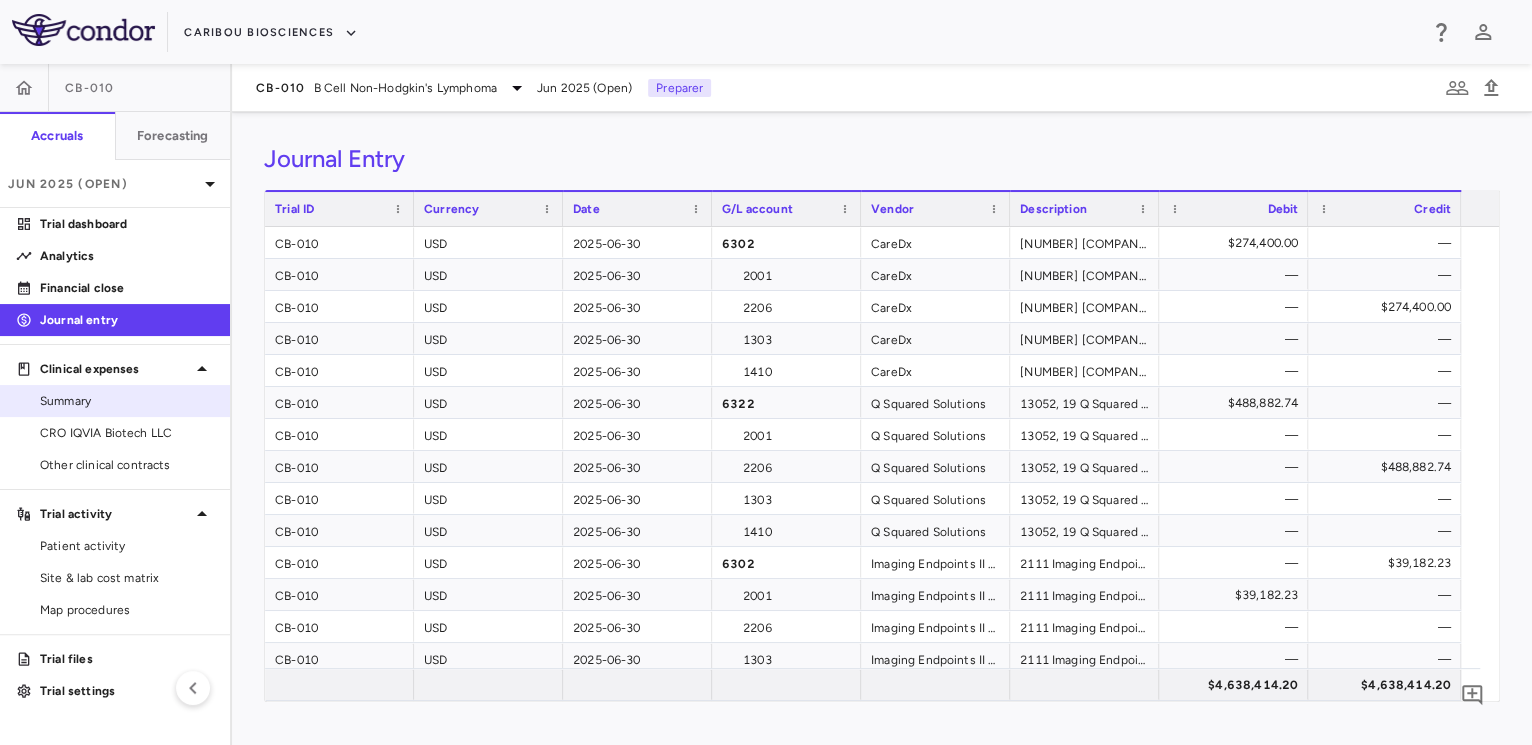 click on "Summary" at bounding box center (115, 401) 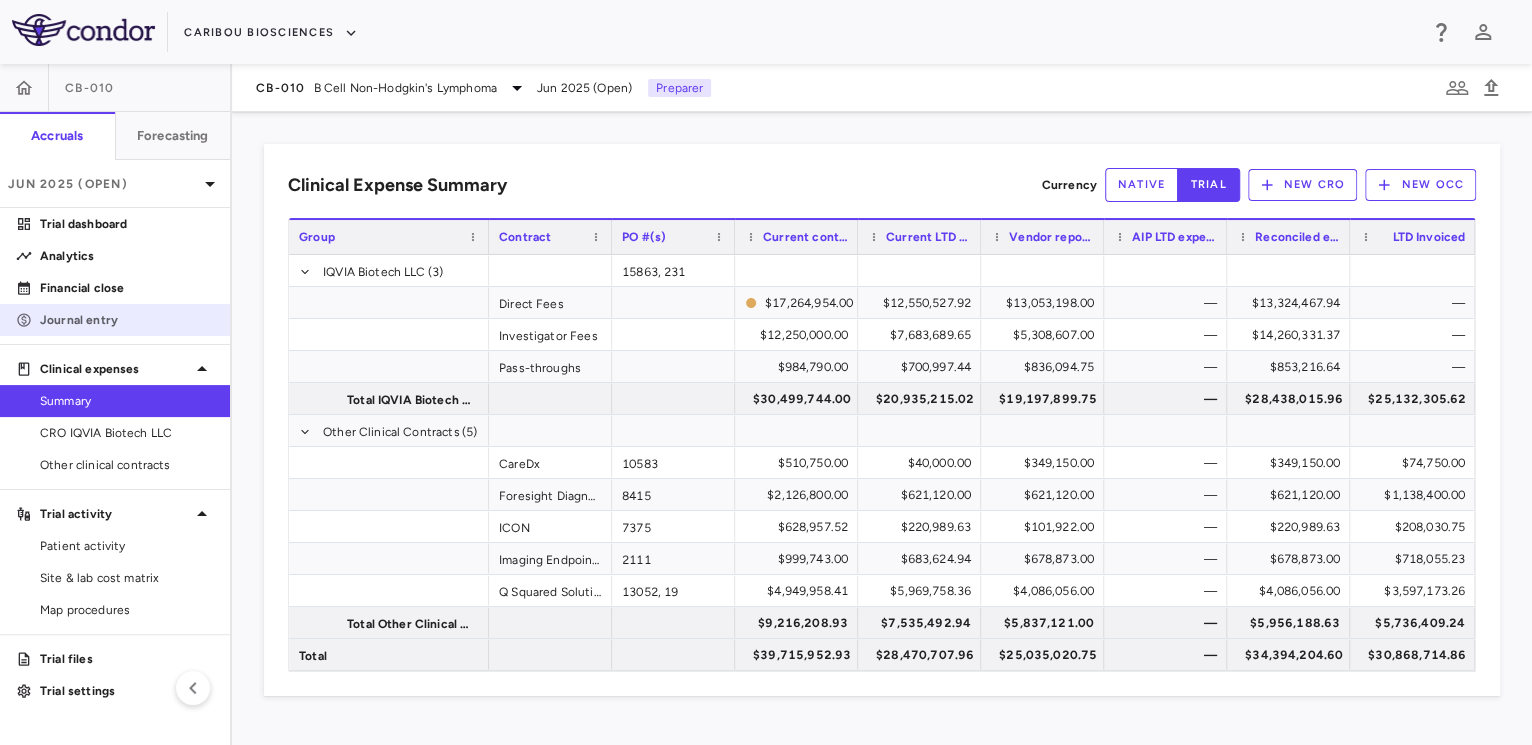 click on "Journal entry" at bounding box center (127, 320) 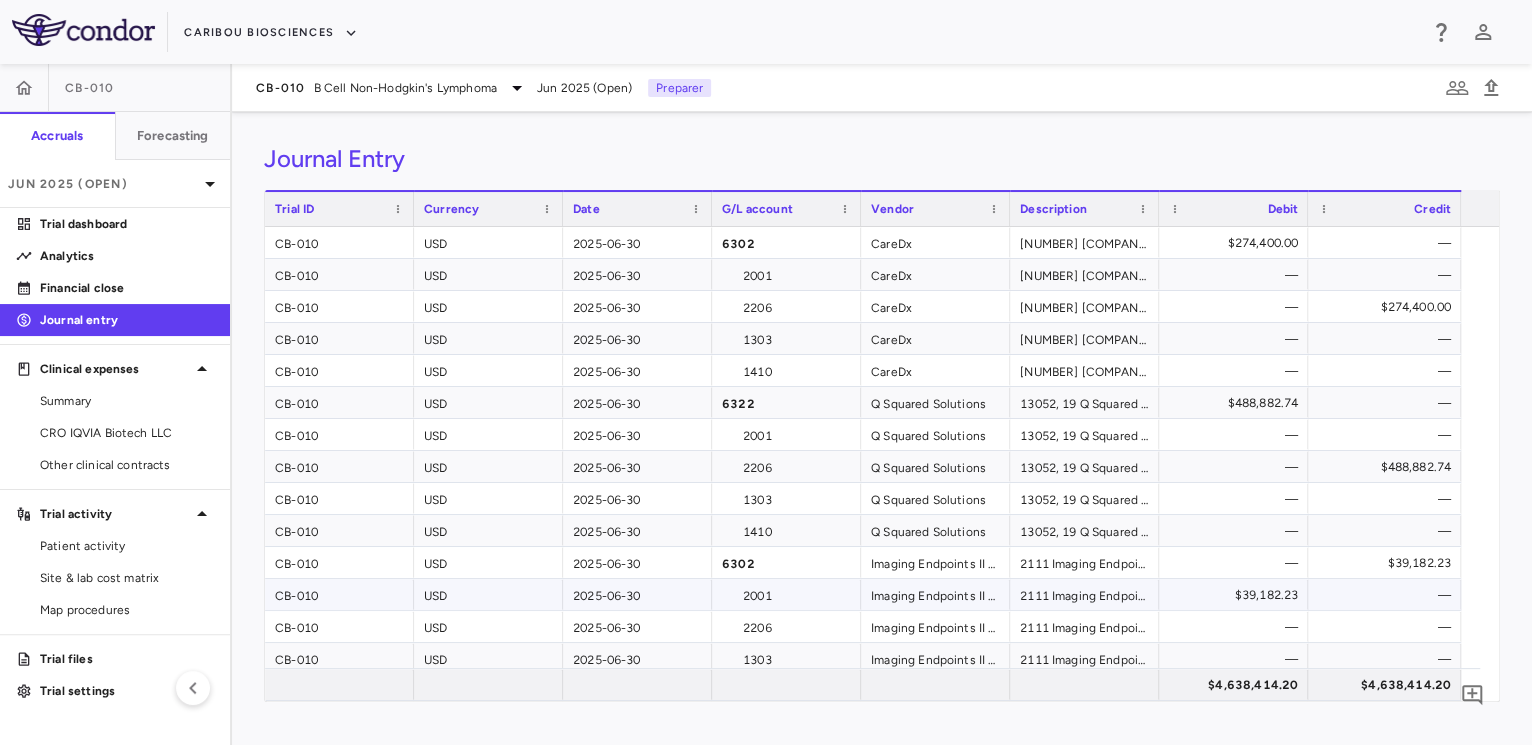 scroll, scrollTop: 516, scrollLeft: 0, axis: vertical 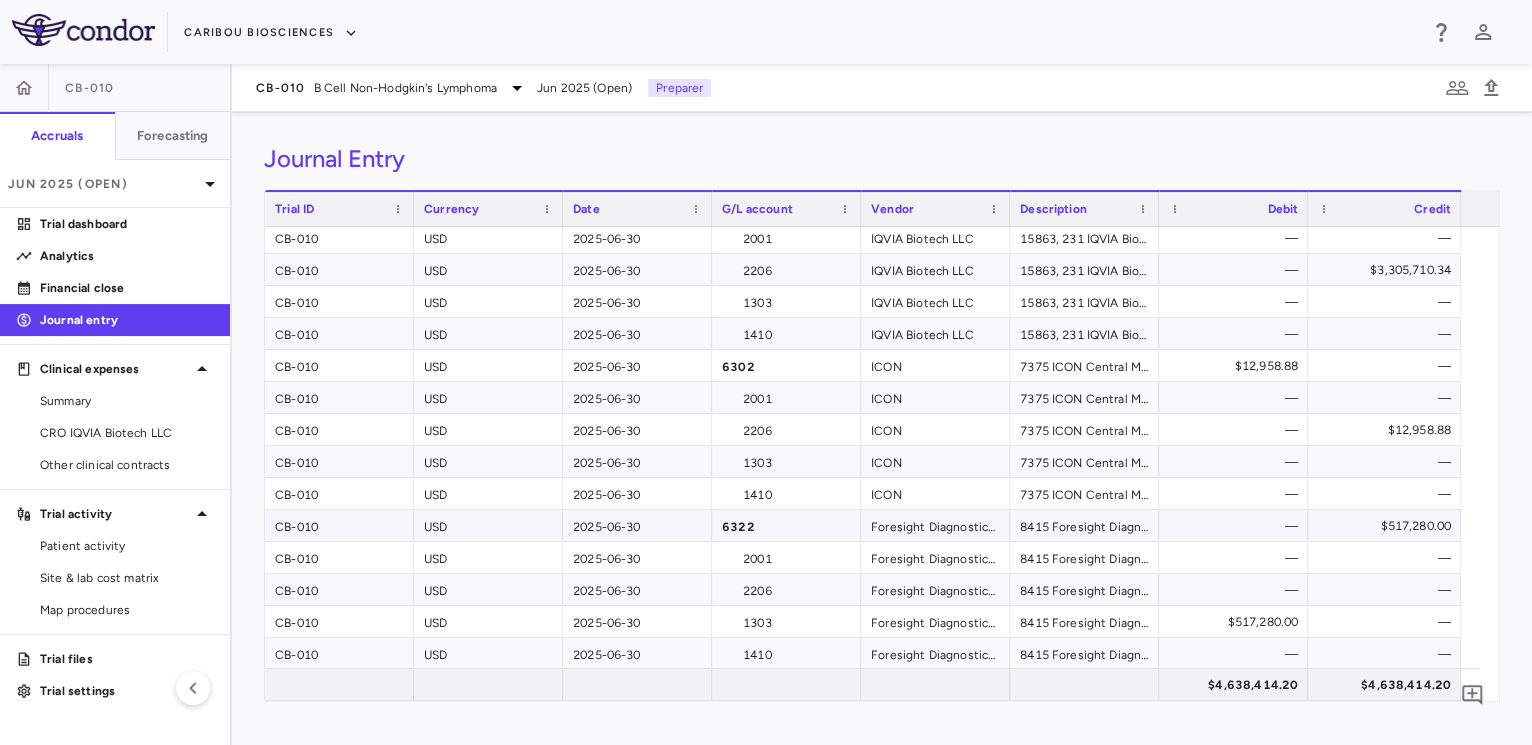 click on "$517,280.00" at bounding box center [1388, 526] 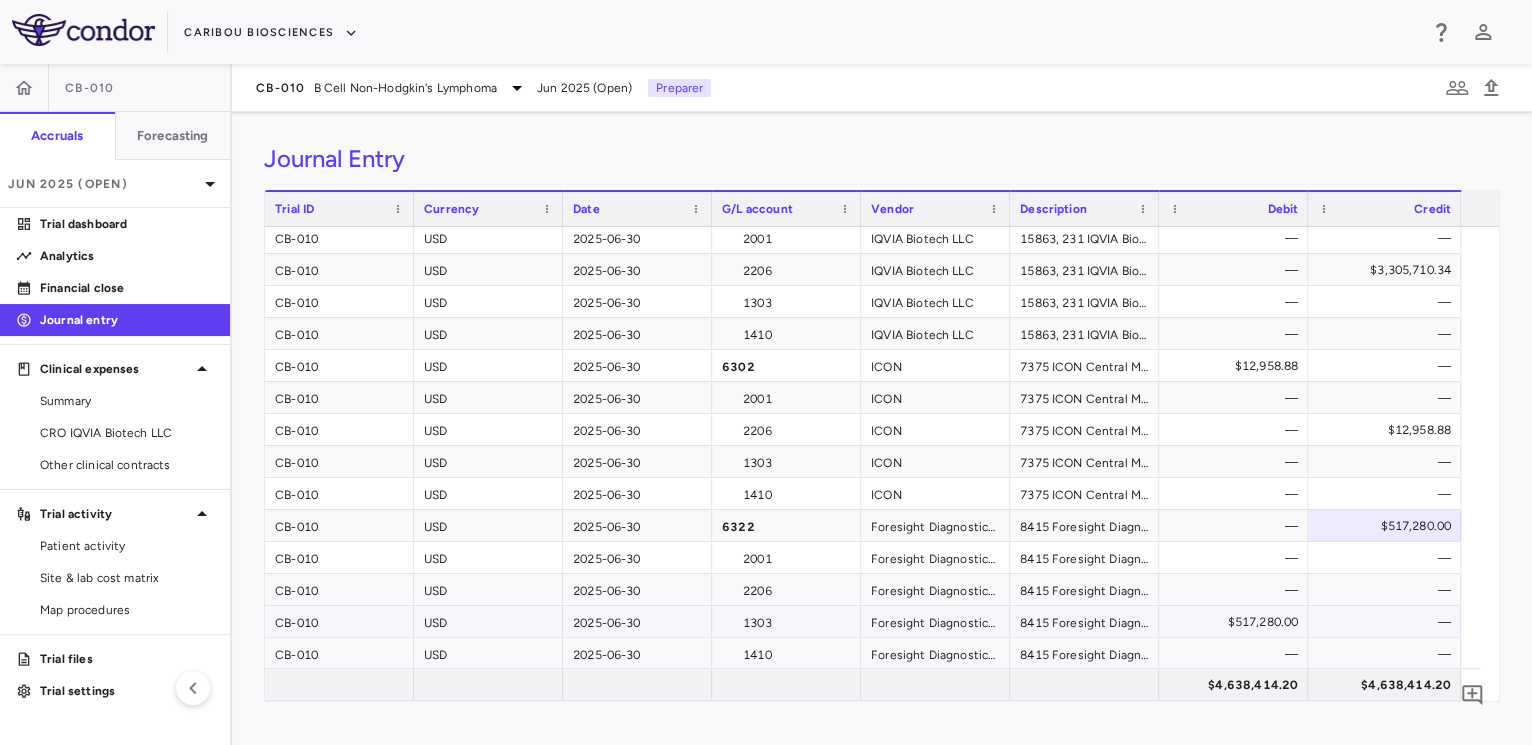 click on "$517,280.00" at bounding box center [1237, 622] 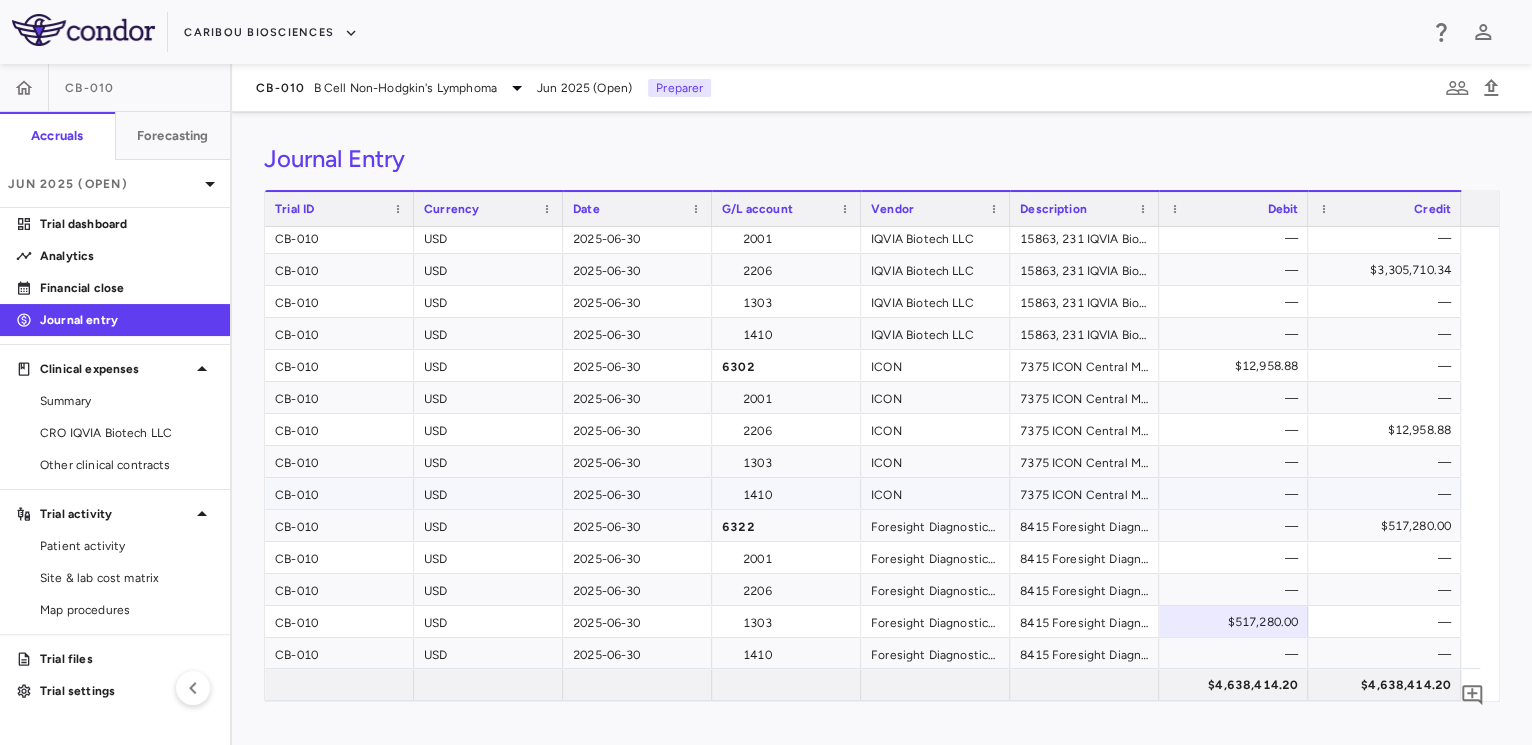 scroll, scrollTop: 495, scrollLeft: 0, axis: vertical 